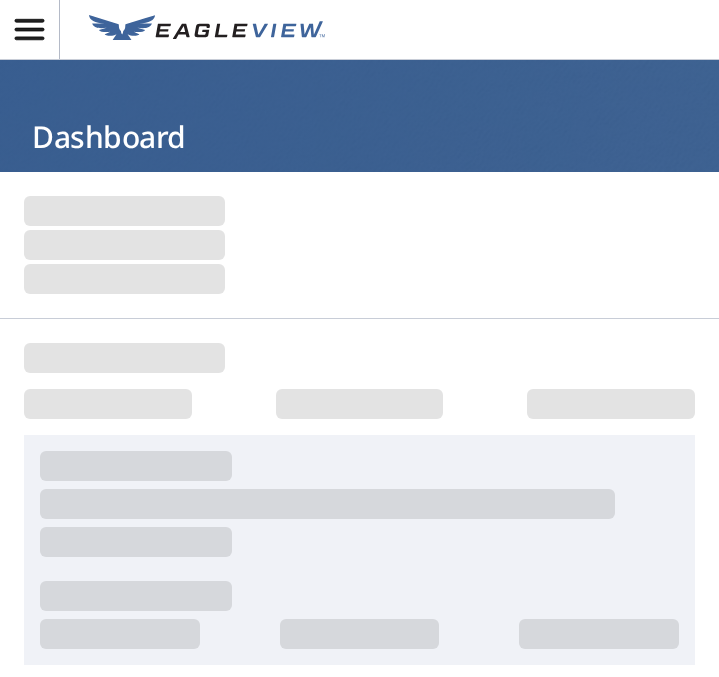 scroll, scrollTop: 0, scrollLeft: 0, axis: both 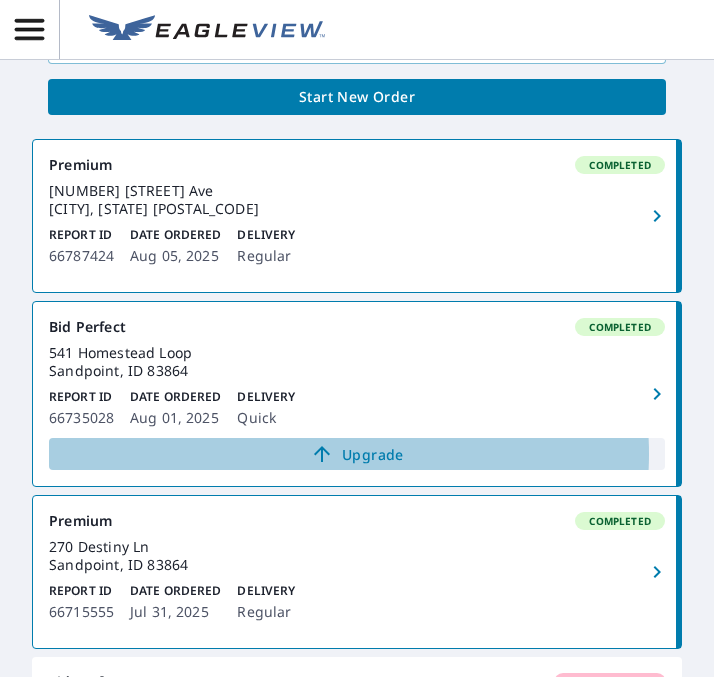 click on "Upgrade" at bounding box center (357, 454) 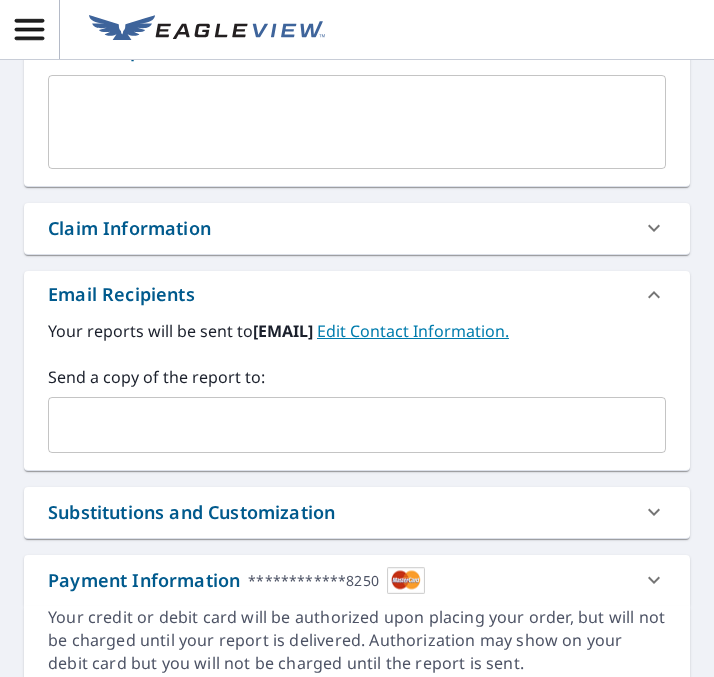 click at bounding box center [342, 425] 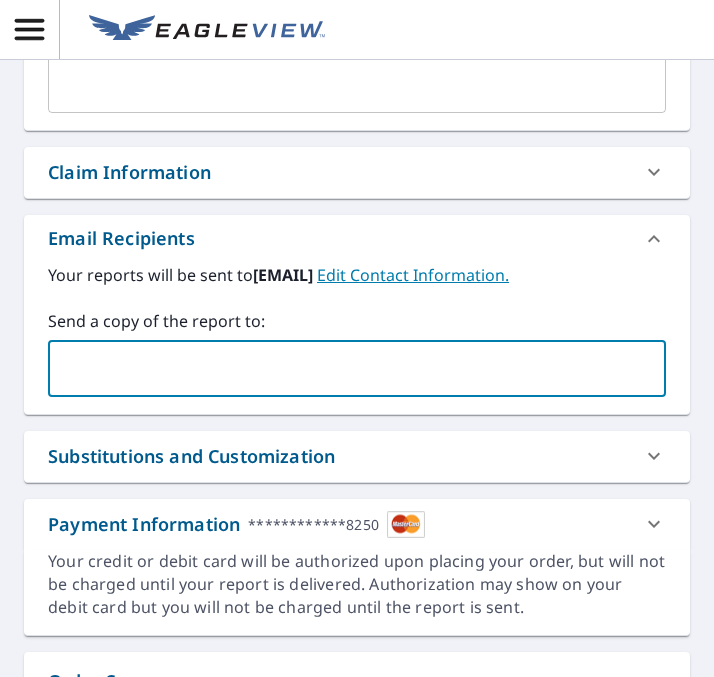 scroll, scrollTop: 799, scrollLeft: 0, axis: vertical 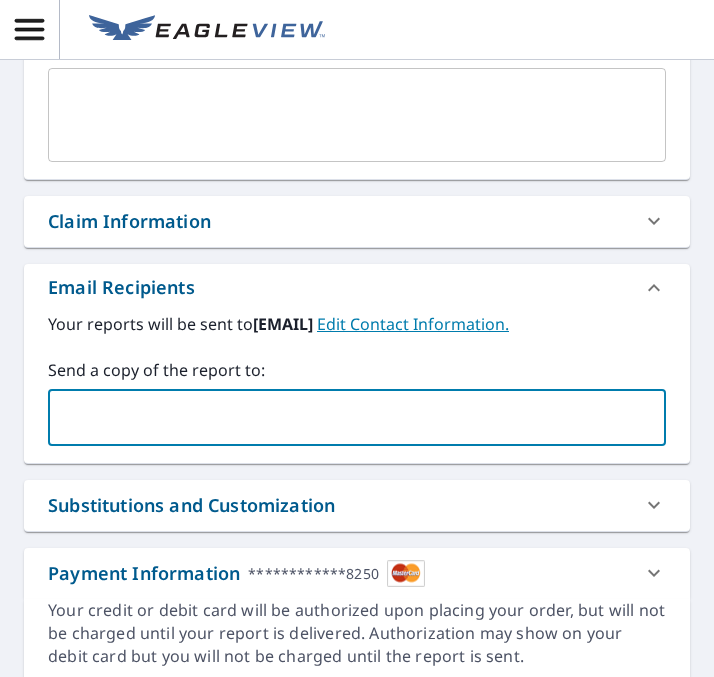 click on "​" at bounding box center [357, 418] 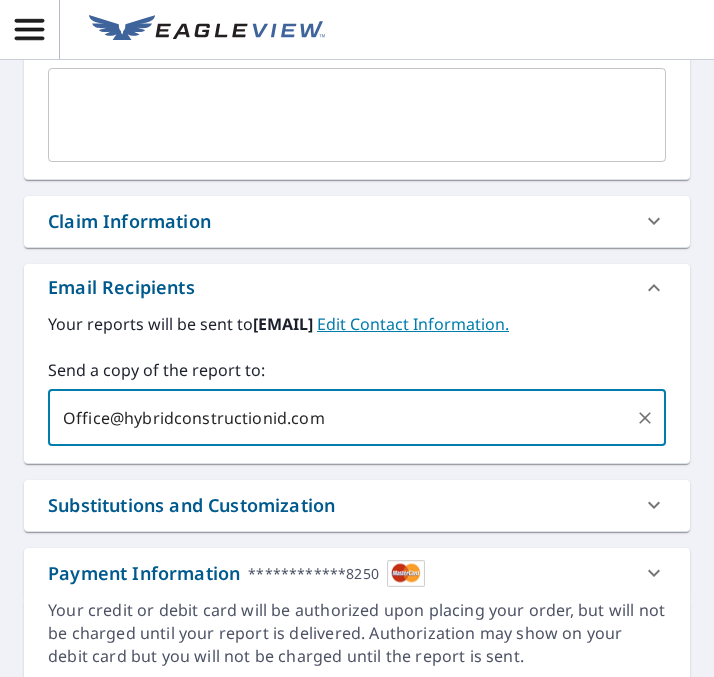 click on "Office@hybridconstructionid.com" at bounding box center (342, 418) 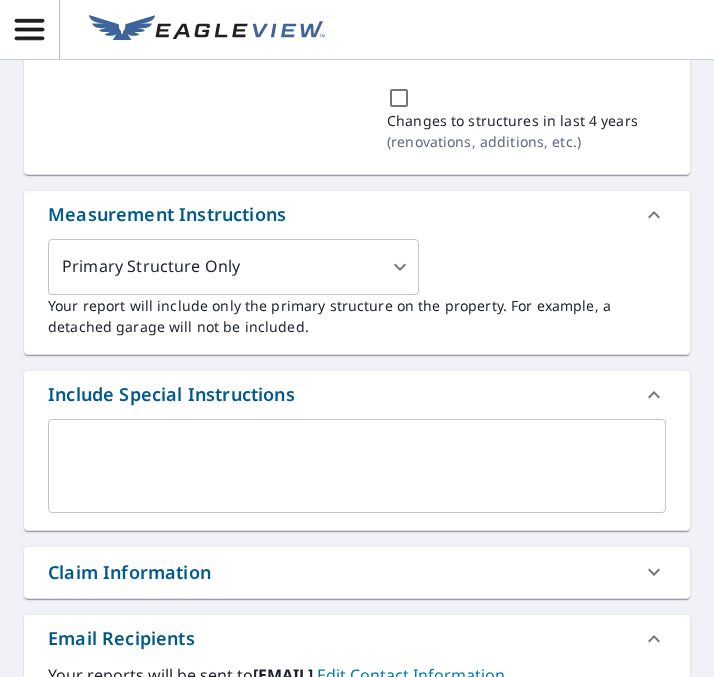 scroll, scrollTop: 426, scrollLeft: 0, axis: vertical 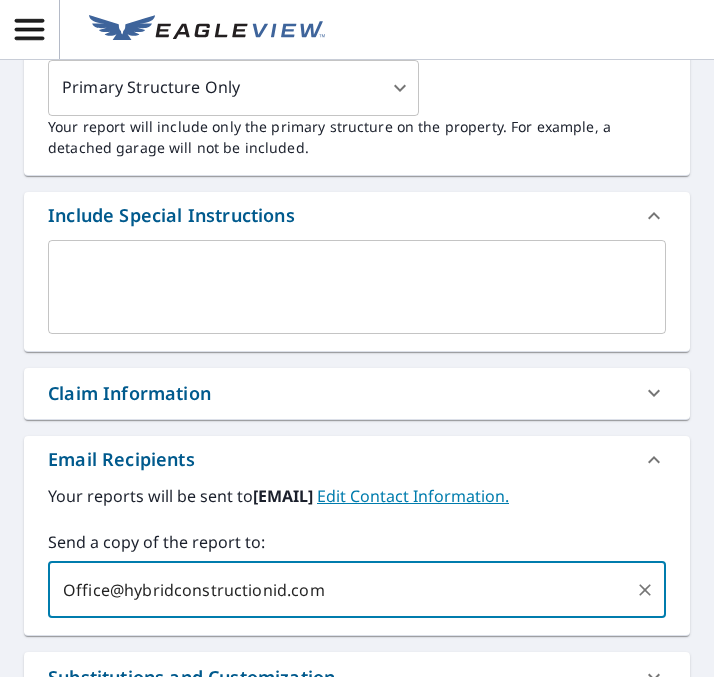 type on "Office@hybridconstructionid.com" 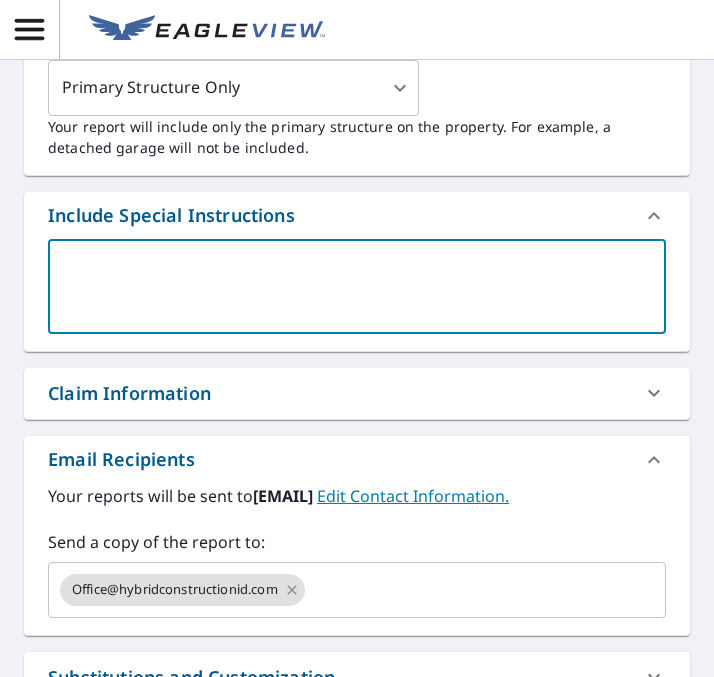 click at bounding box center [357, 286] 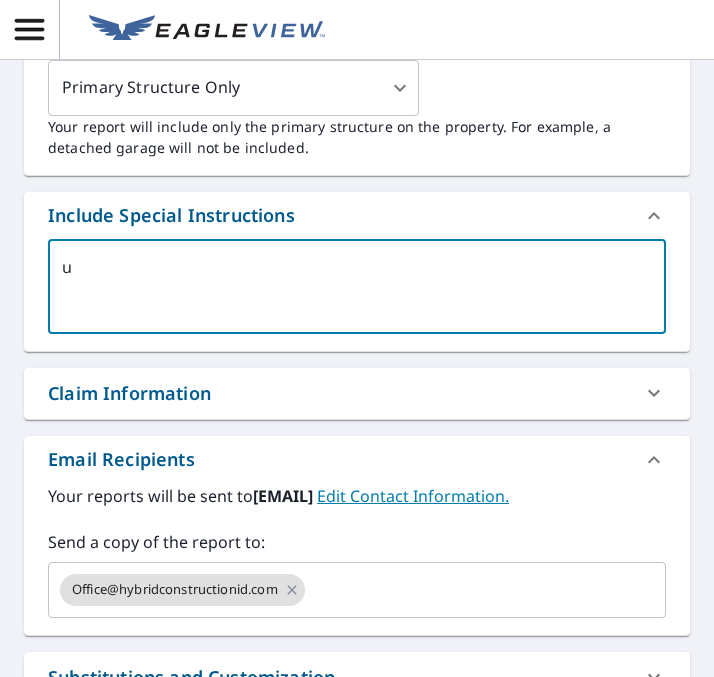 type on "u" 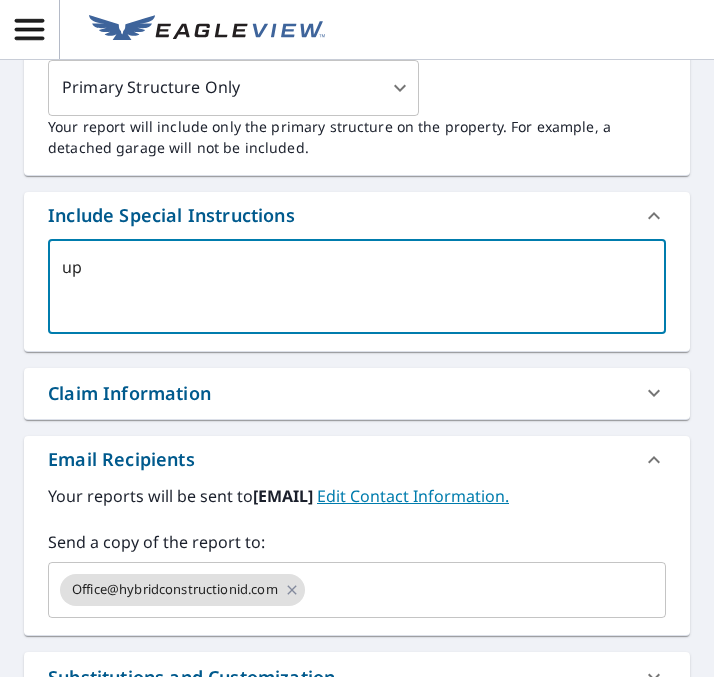 type on "upg" 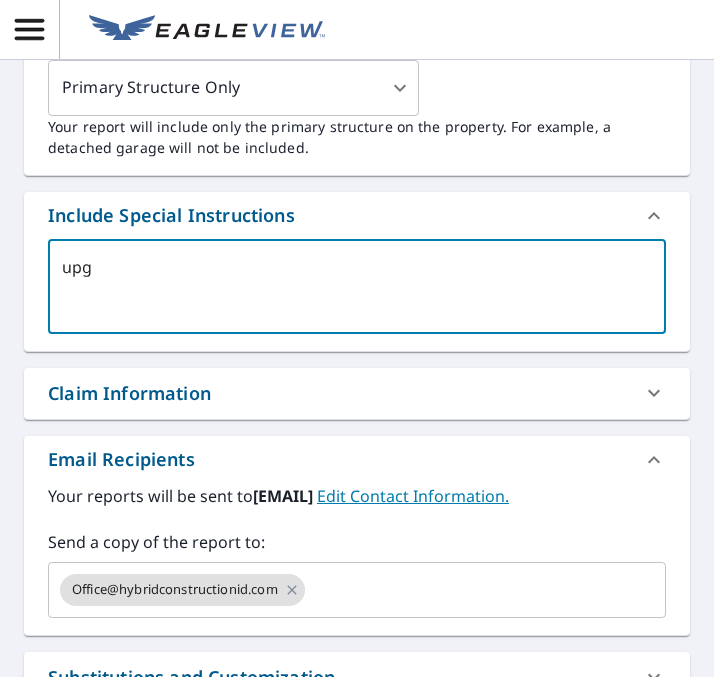 type on "upgr" 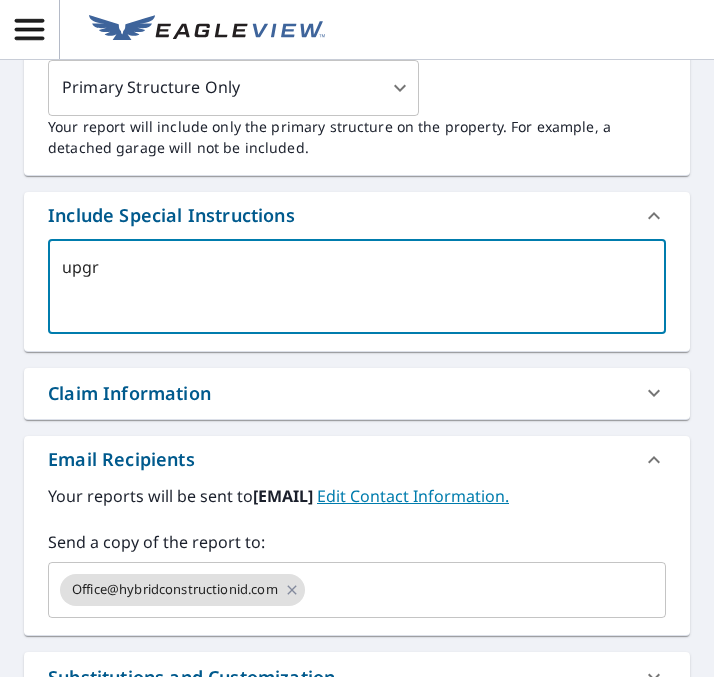 type on "upgra" 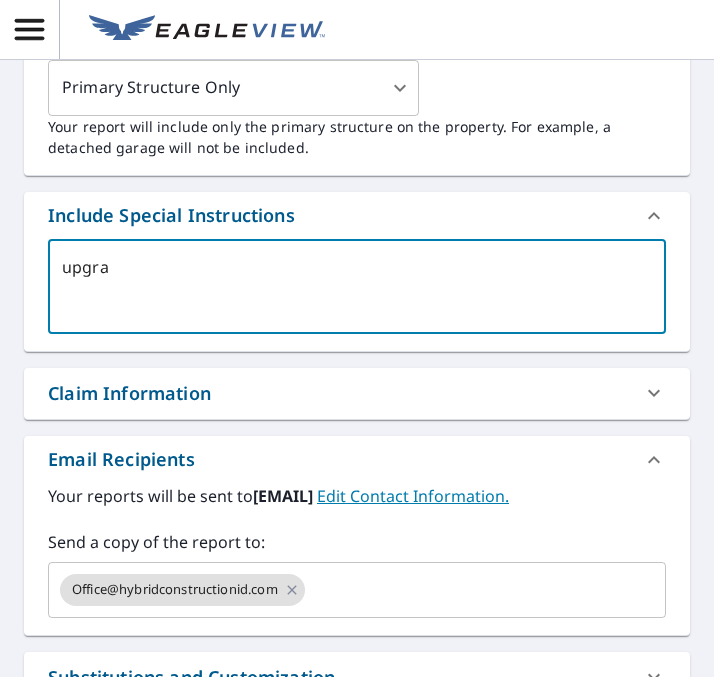 type on "upgrad" 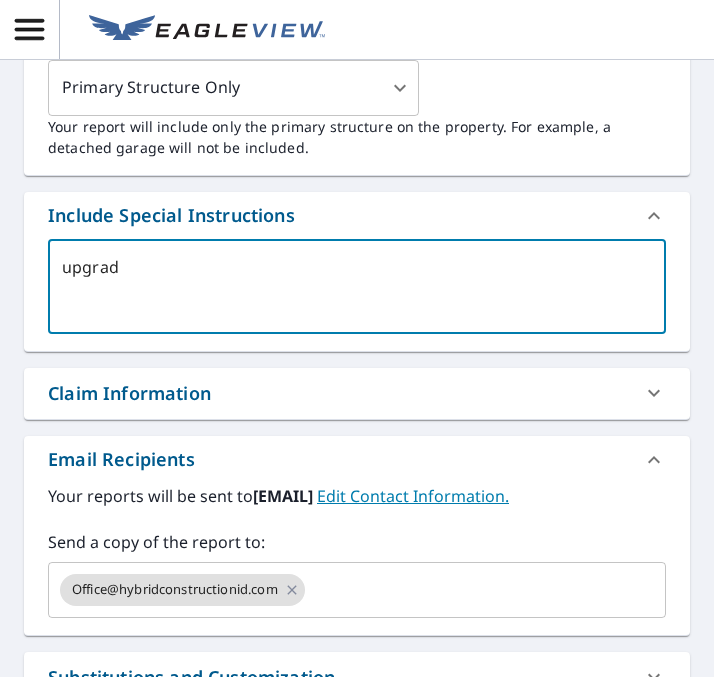 type on "upgrade" 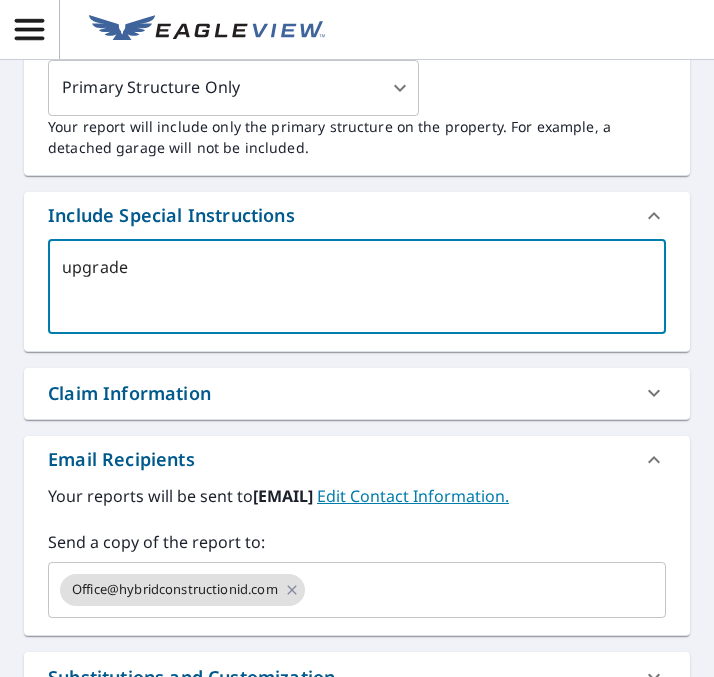 type on "upgrad" 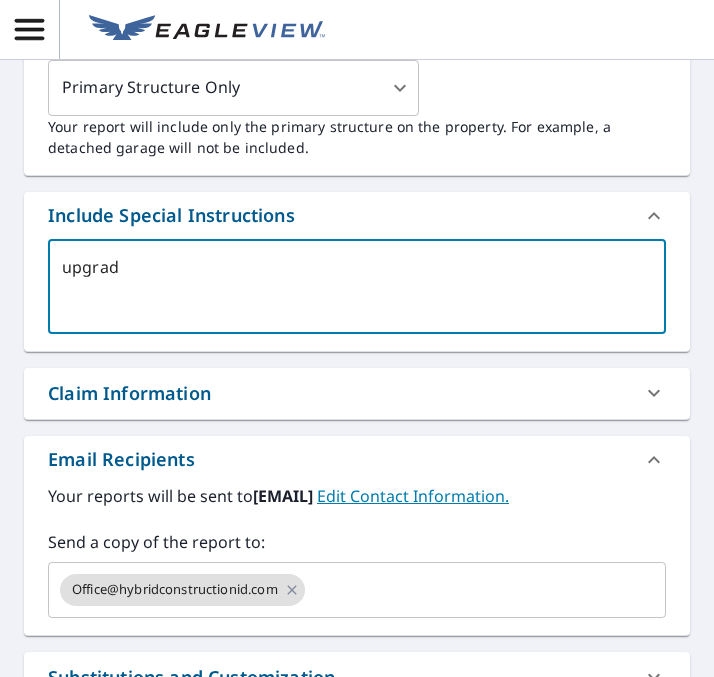 type on "upgra" 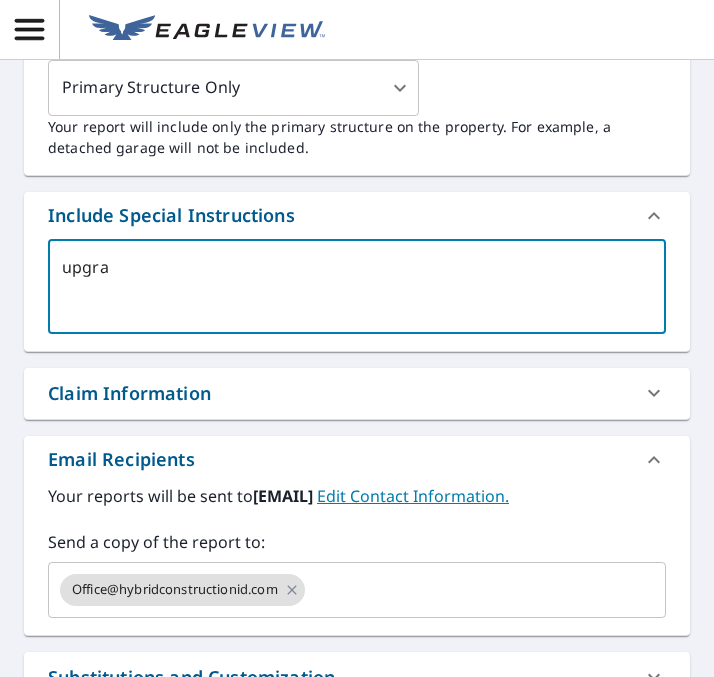 type on "upgr" 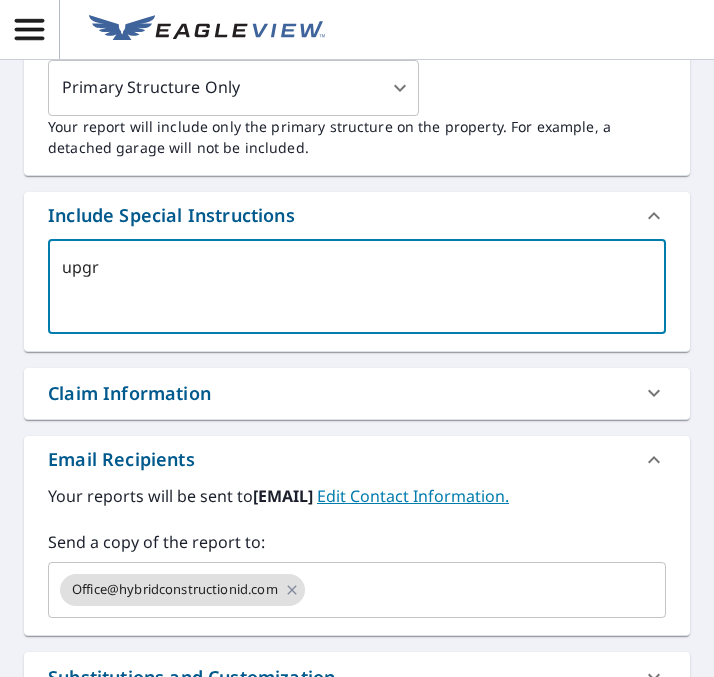 type on "upg" 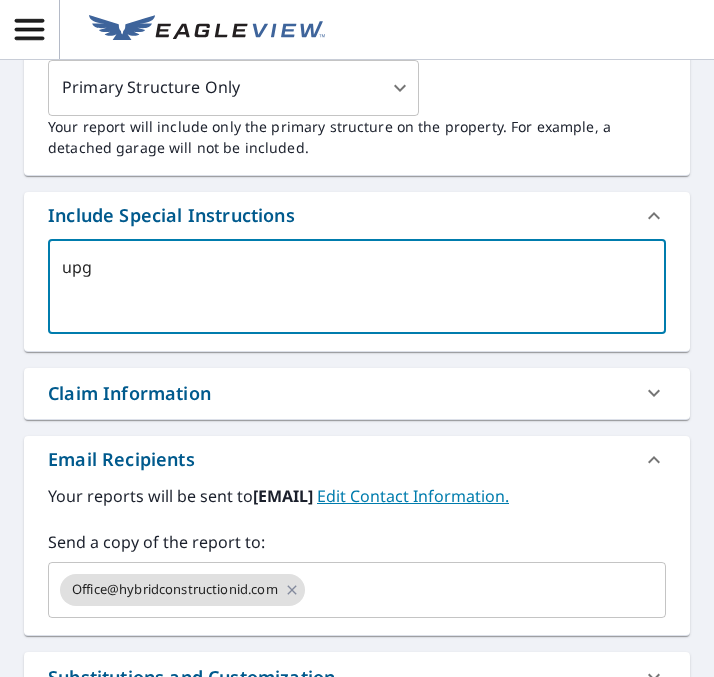 type on "up" 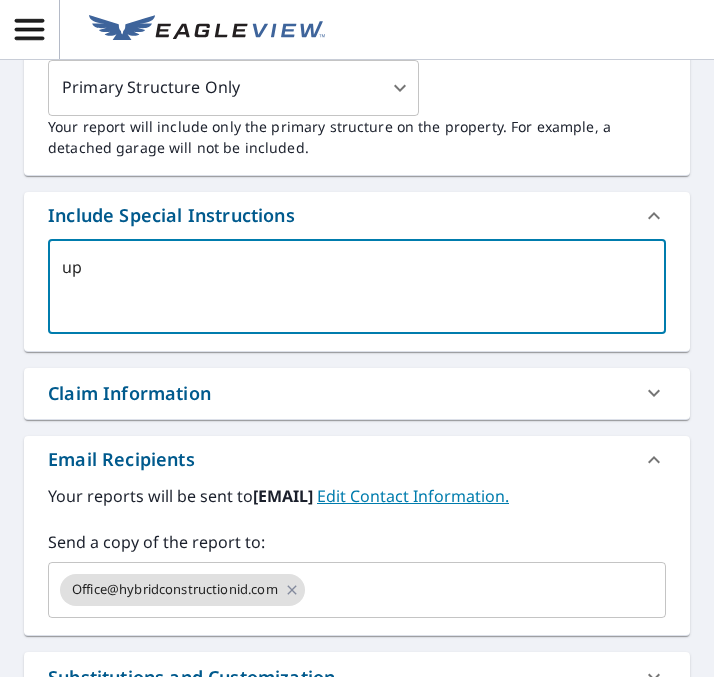 type on "u" 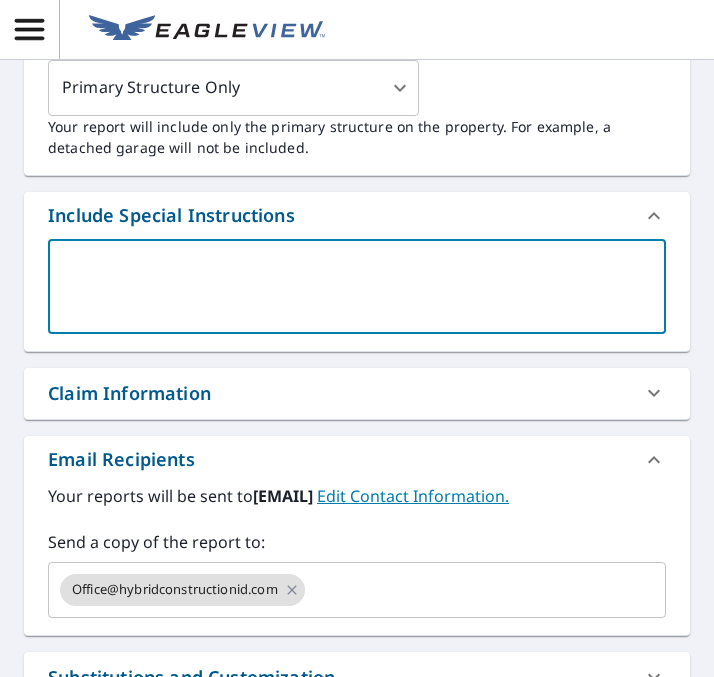 type on "U" 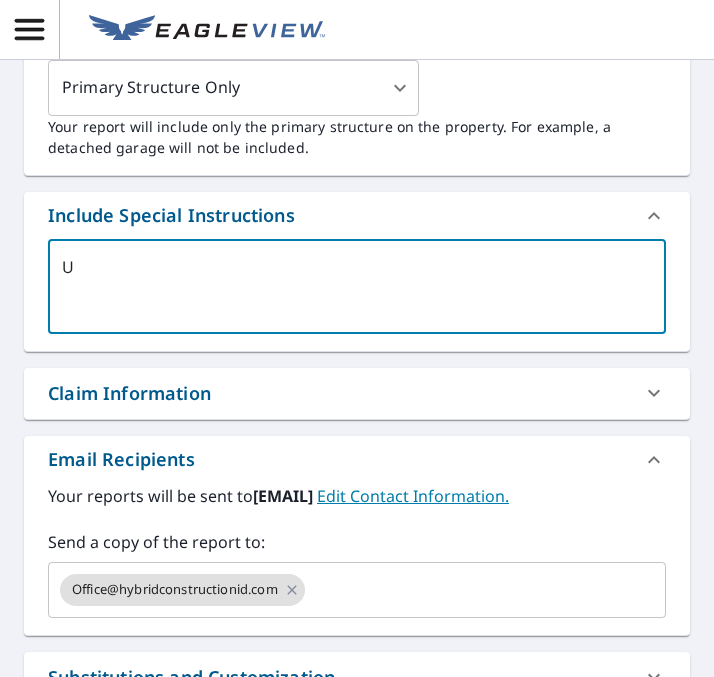 type on "Up" 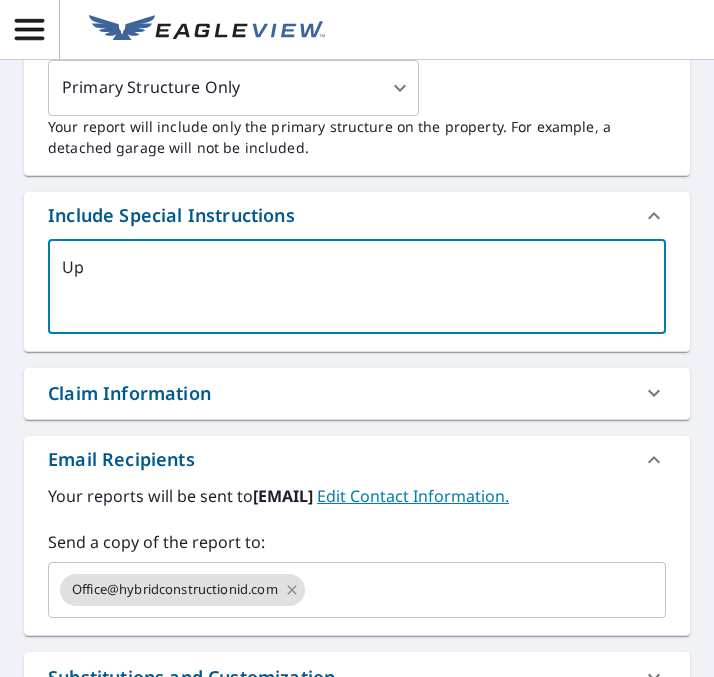 type on "Upg" 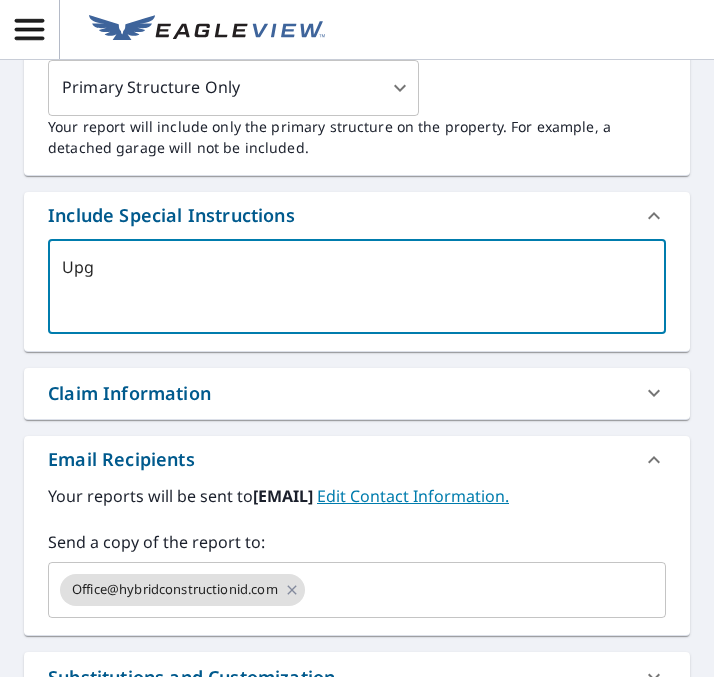 type on "Upgr" 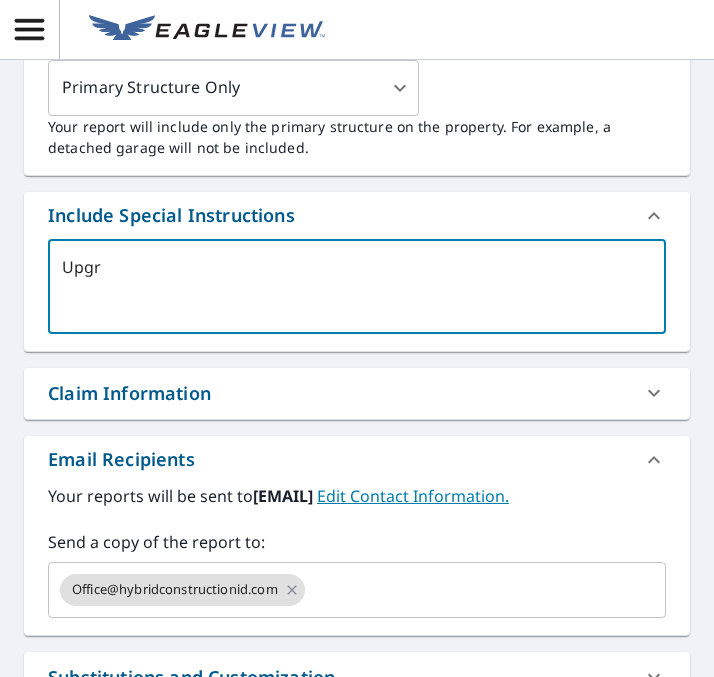 type on "Upgra" 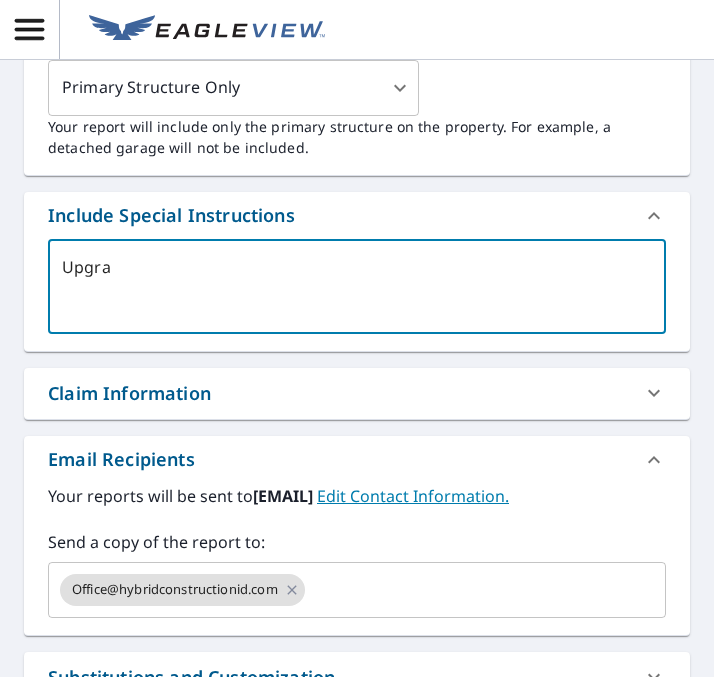 type on "Upgrad" 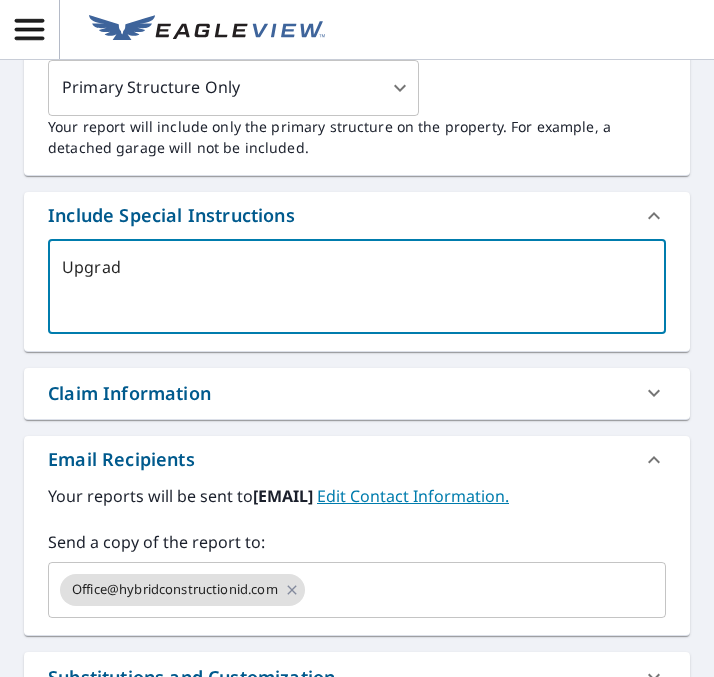 type on "Upgrade" 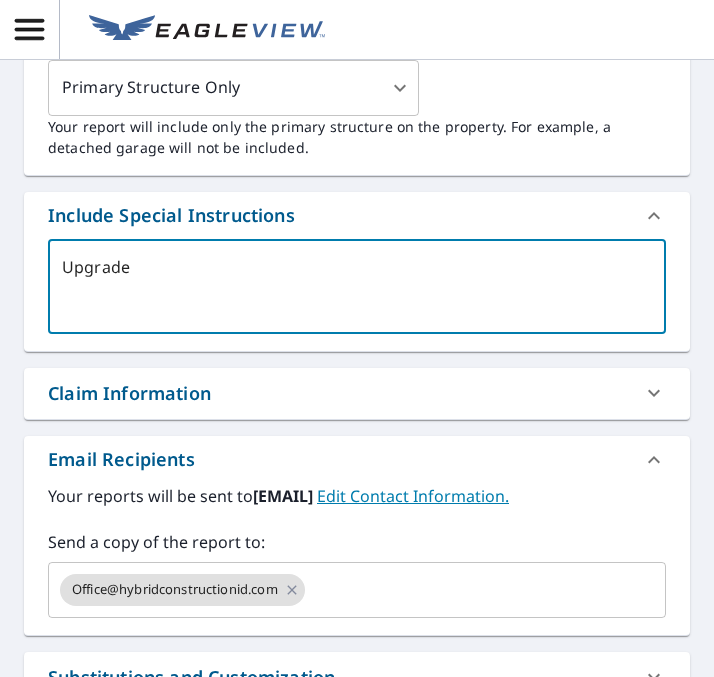 type on "Upgrade" 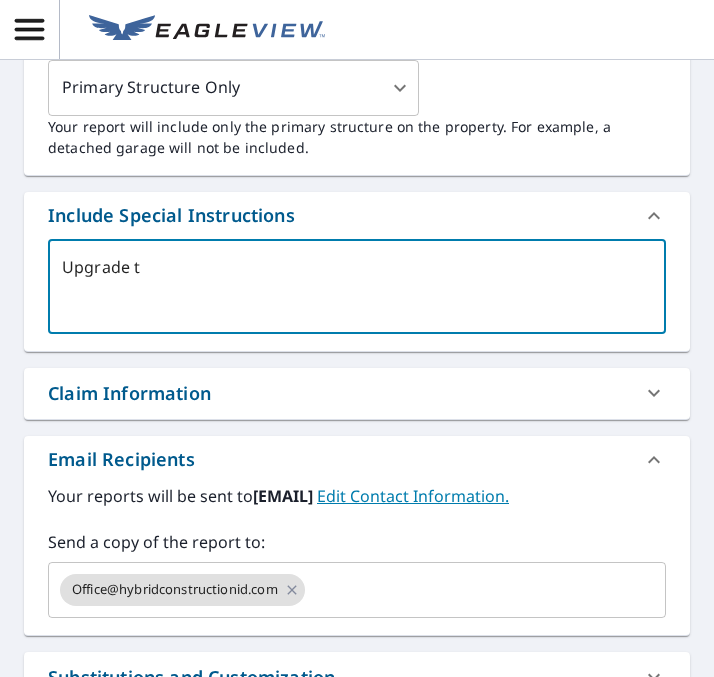 type on "Upgrade to" 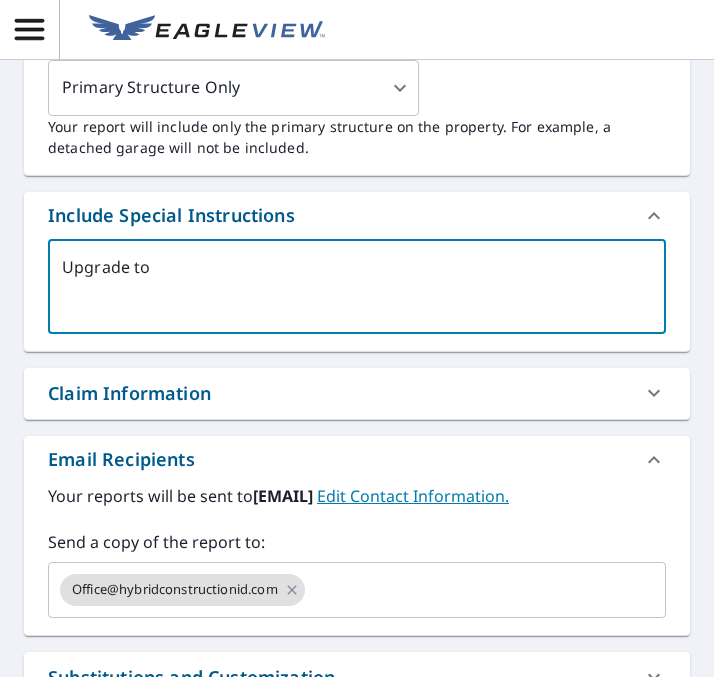 type on "Upgrade to" 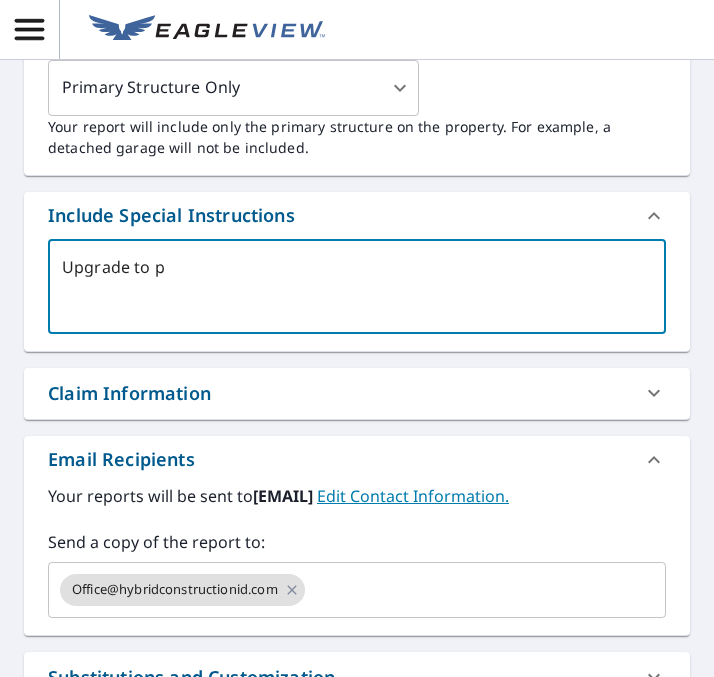 type on "Upgrade to pe" 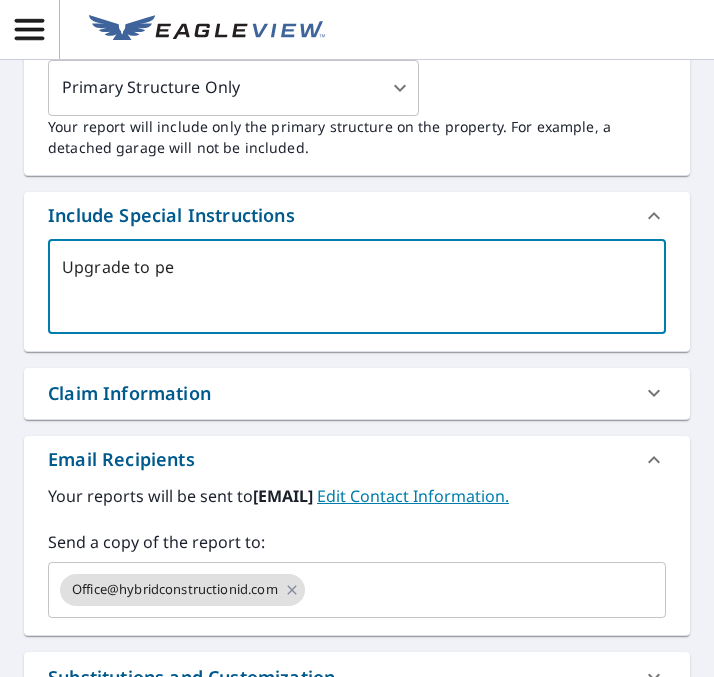 type on "Upgrade to per" 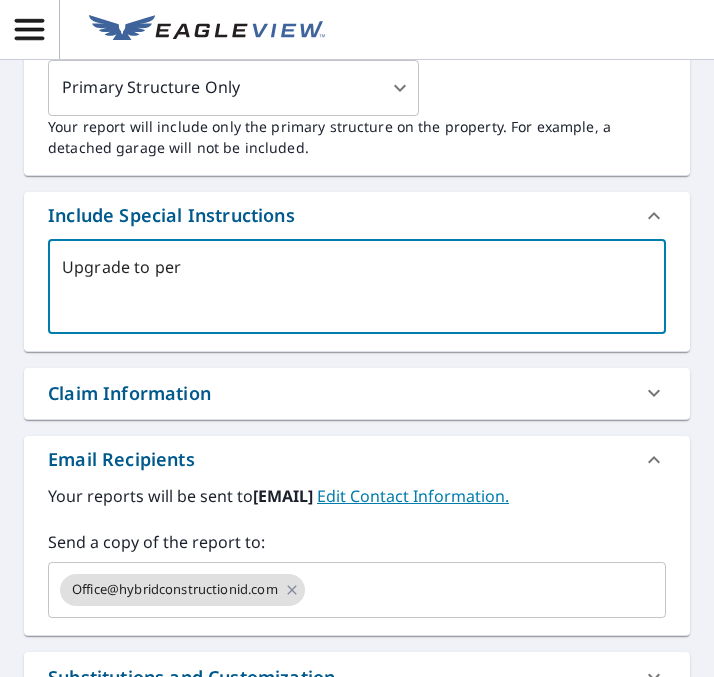 type on "Upgrade to perm" 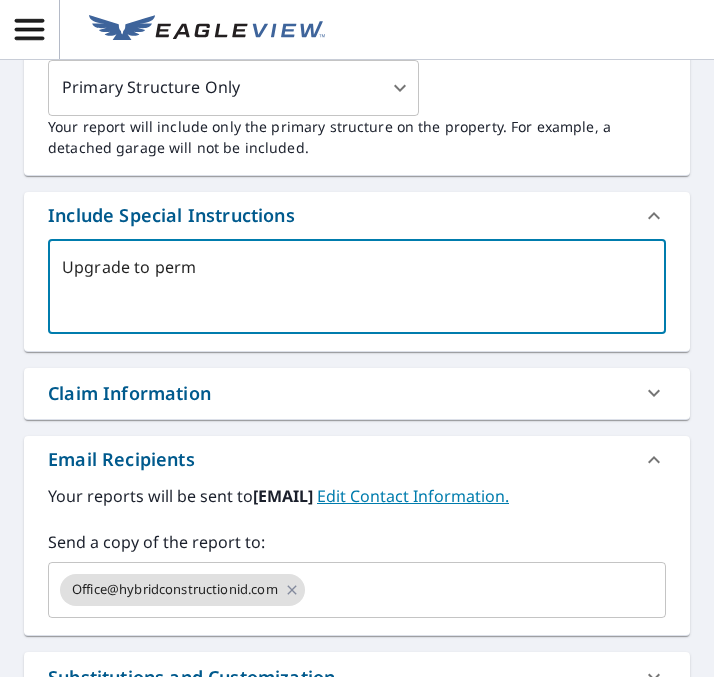 type on "Upgrade to permi" 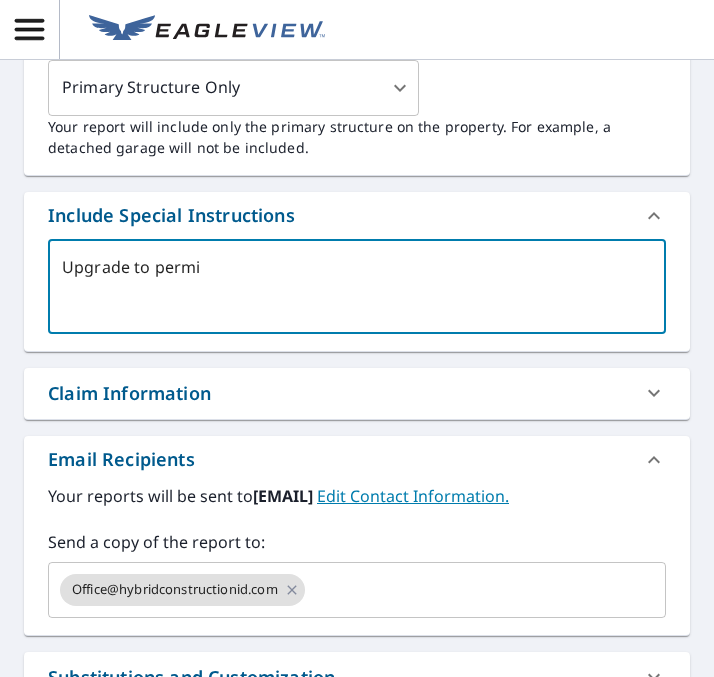 type on "Upgrade to perm" 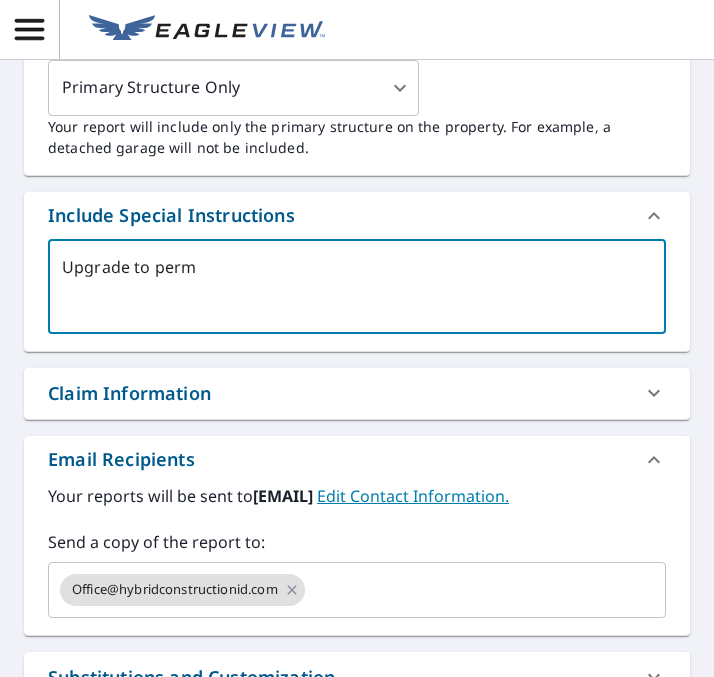 type on "Upgrade to per" 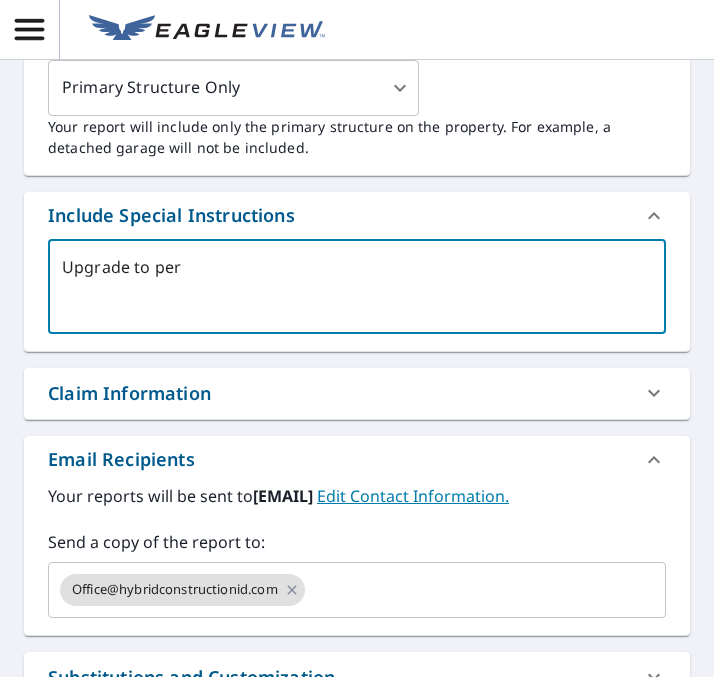 type on "Upgrade to pe" 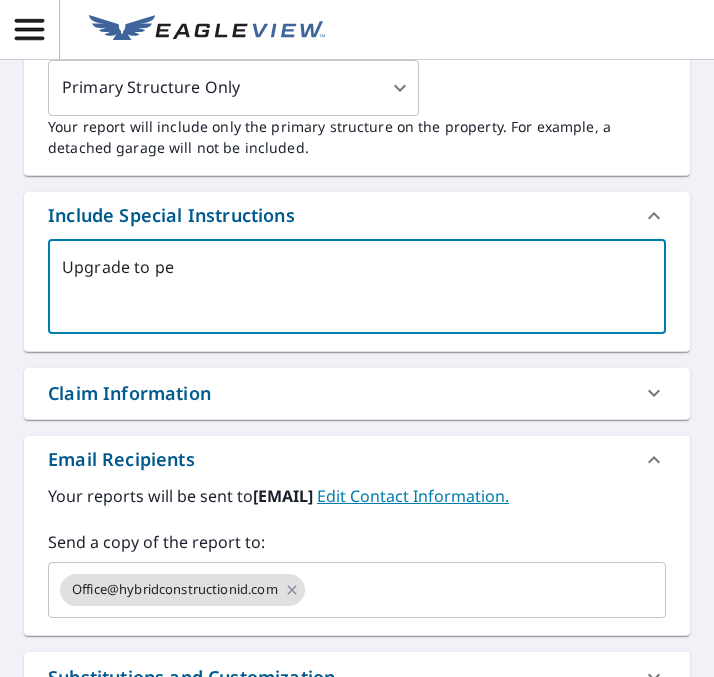 type on "Upgrade to pe" 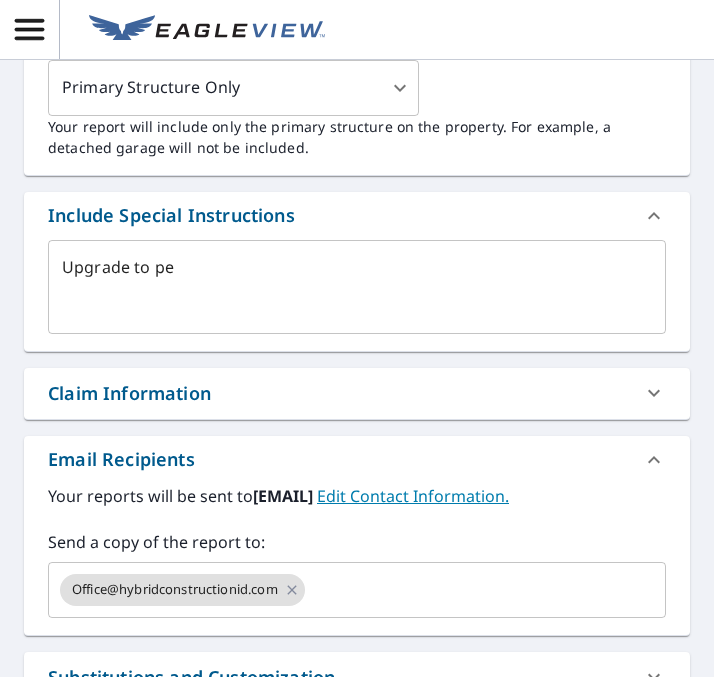 type on "x" 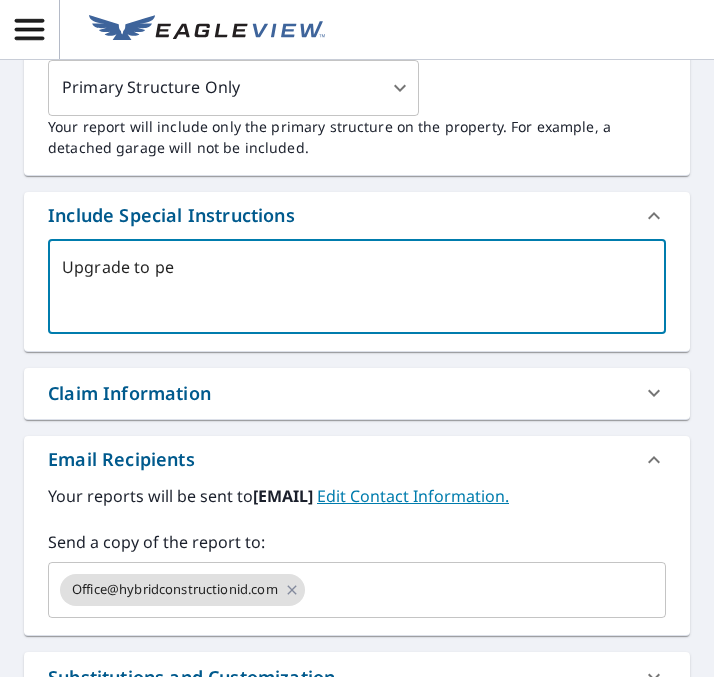 type on "Upgrade to p" 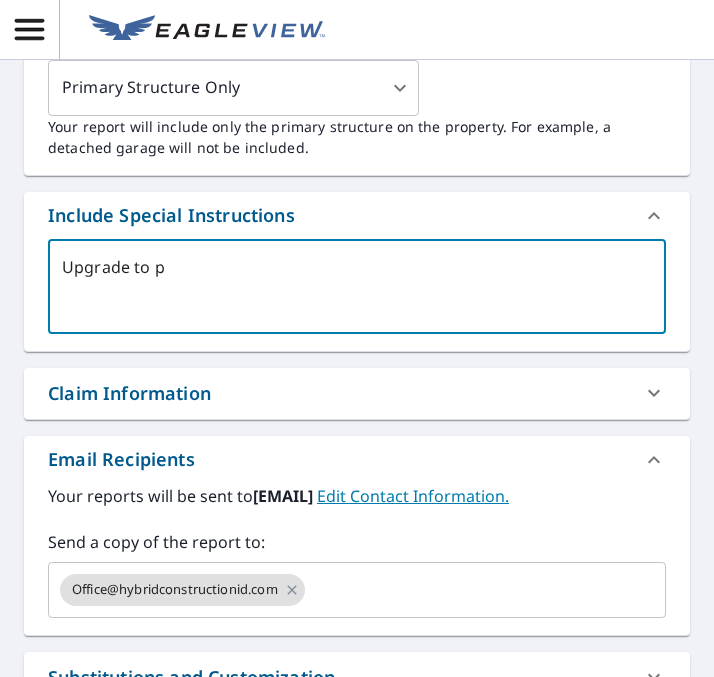 type on "Upgrade to pr" 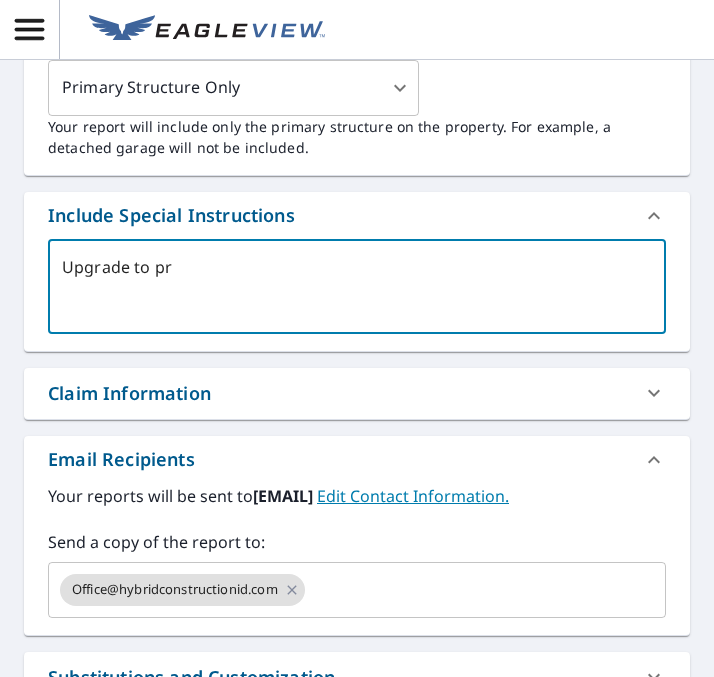 type on "Upgrade to pre" 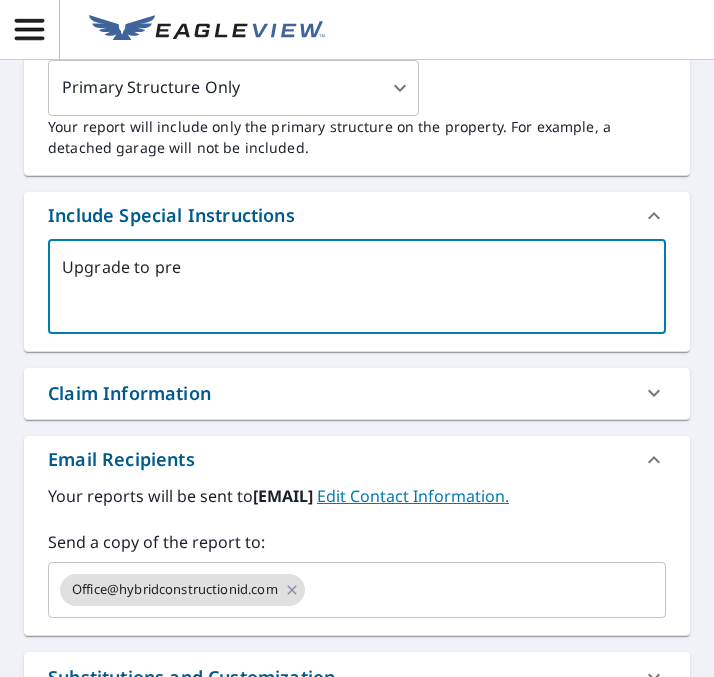 type on "Upgrade to prem" 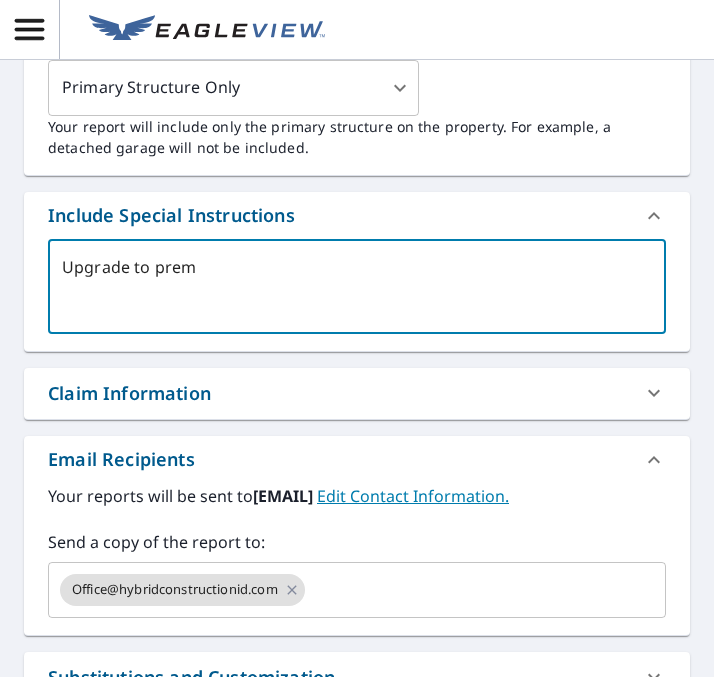 type on "Upgrade to premi" 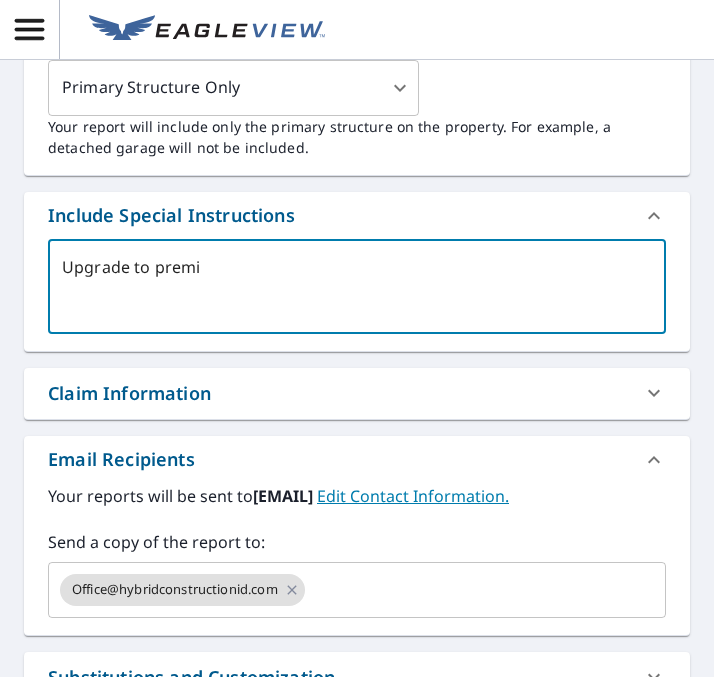 type on "Upgrade to premiu" 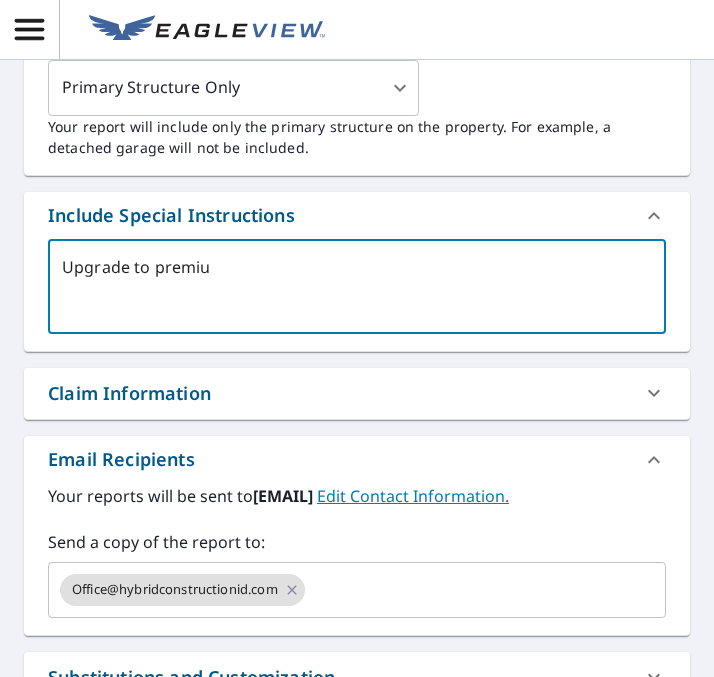 type on "Upgrade to premium" 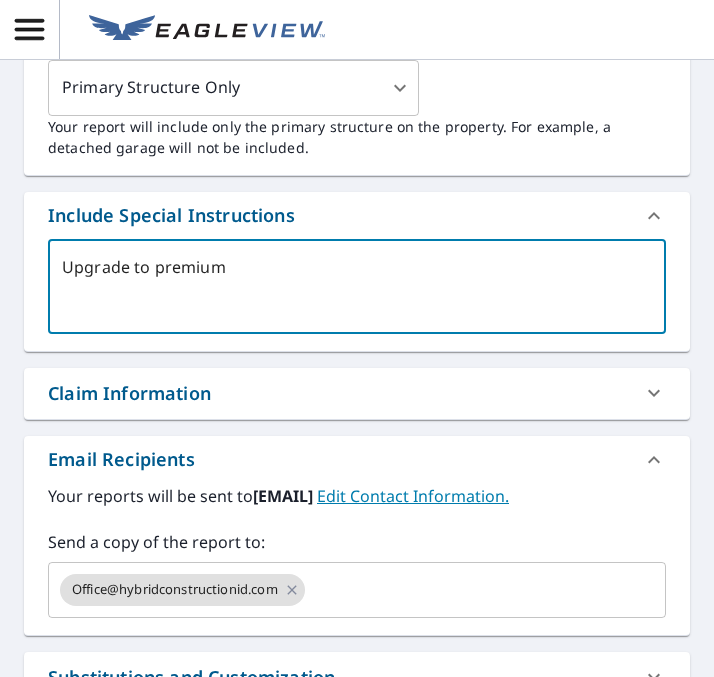 type on "Upgrade to premium" 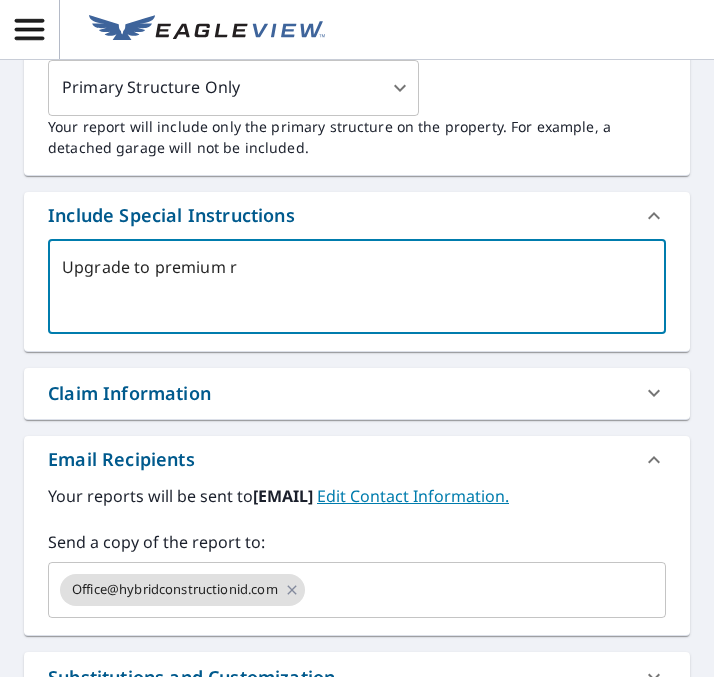 type on "Upgrade to premium re" 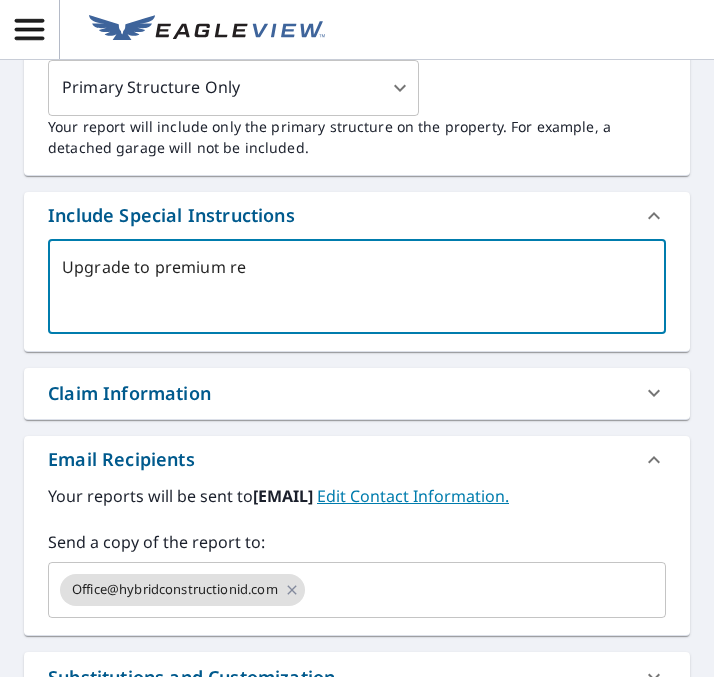type on "x" 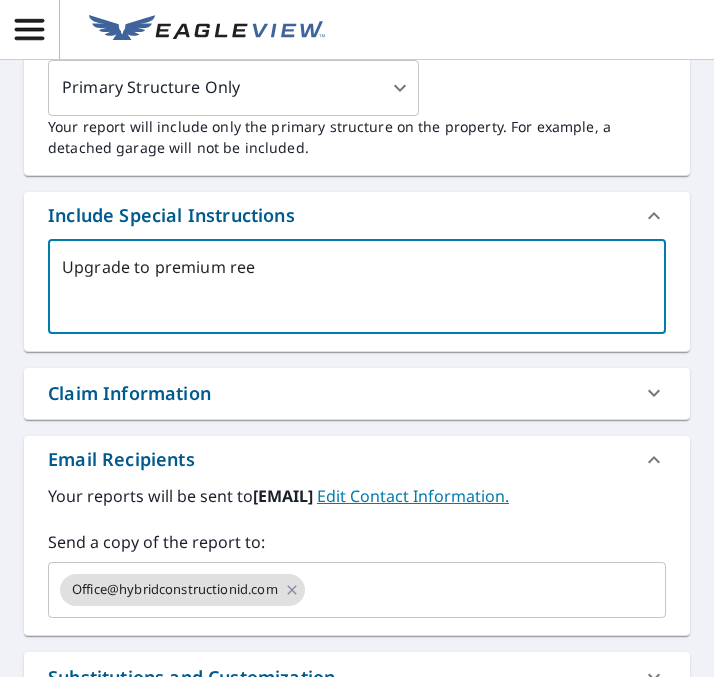 type on "Upgrade to premium reep" 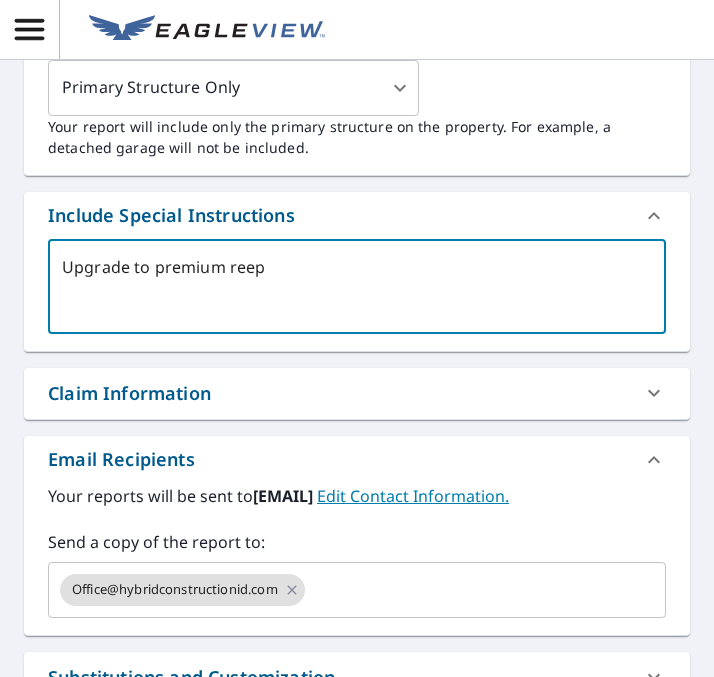 type on "Upgrade to premium reepo" 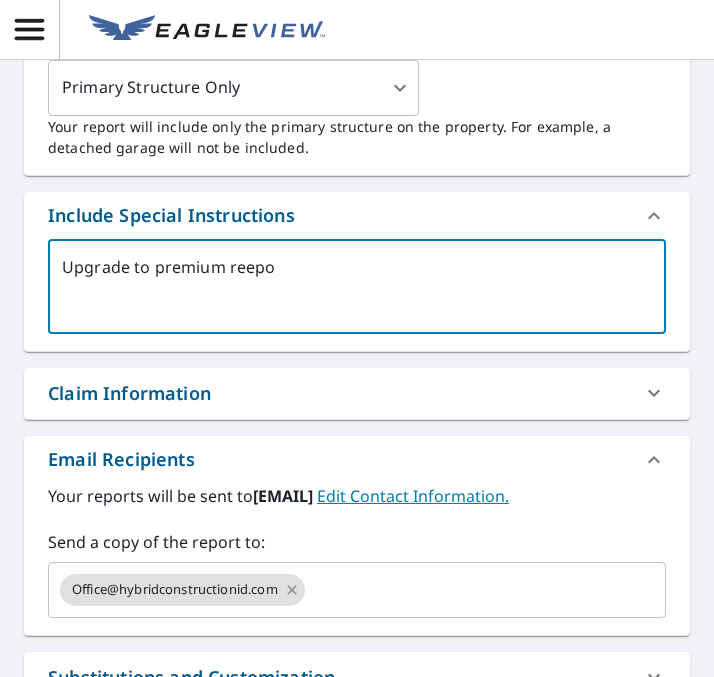 type on "Upgrade to premium reepor" 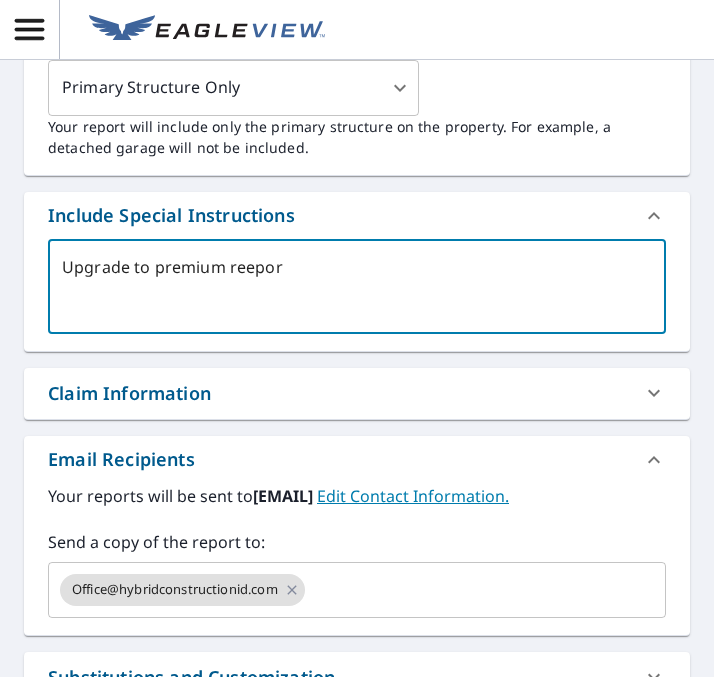 type on "Upgrade to premium reeport" 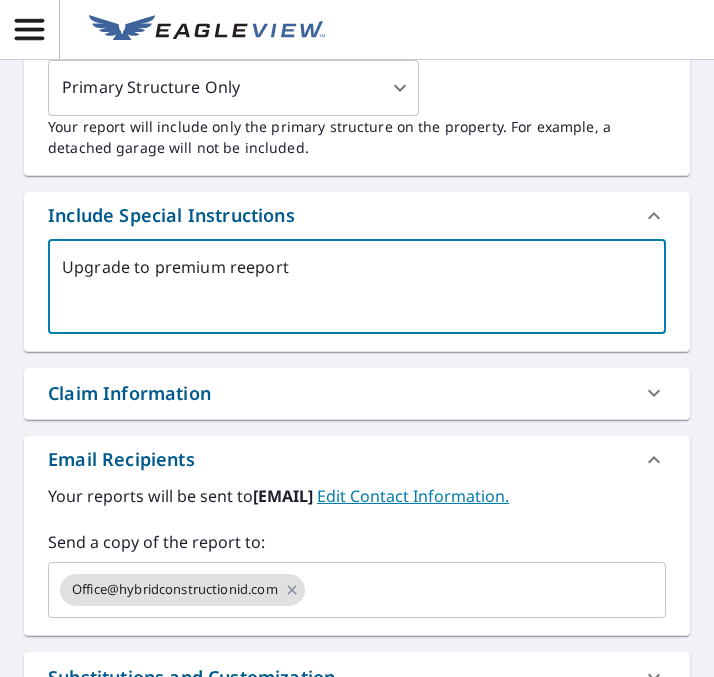 click on "Upgrade to premium reeport" at bounding box center (357, 286) 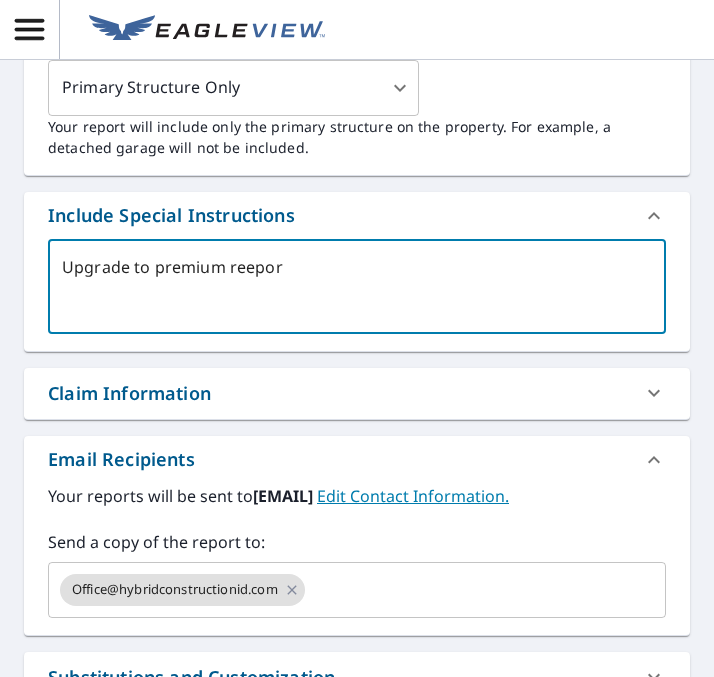 type on "Upgrade to premium reepo" 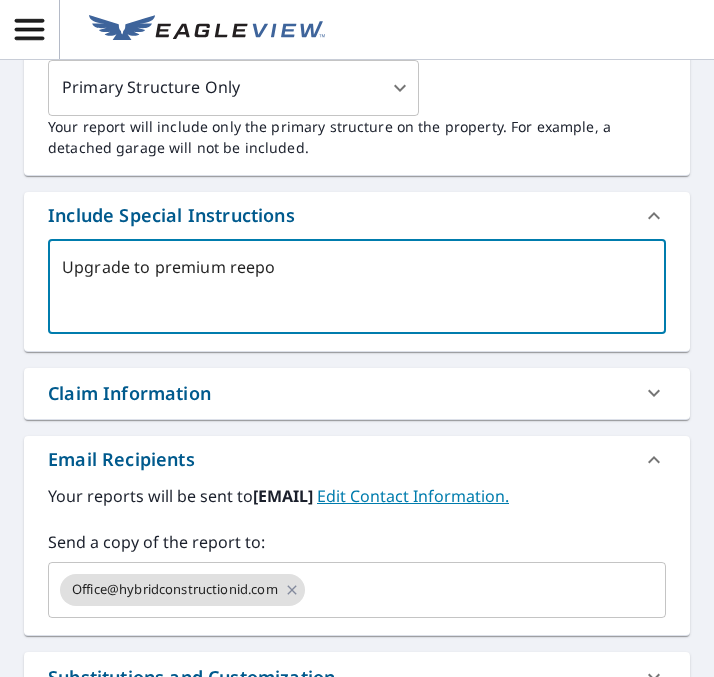 type on "Upgrade to premium reep" 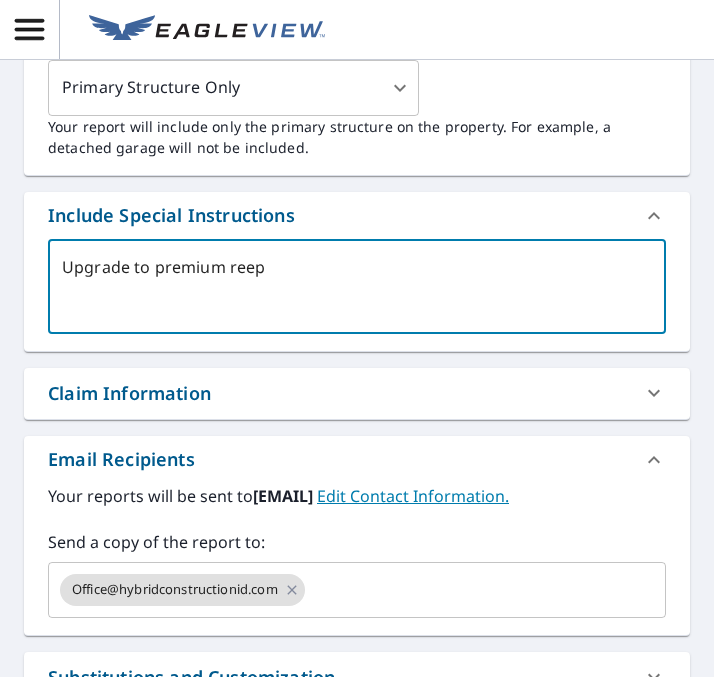 type on "Upgrade to premium ree" 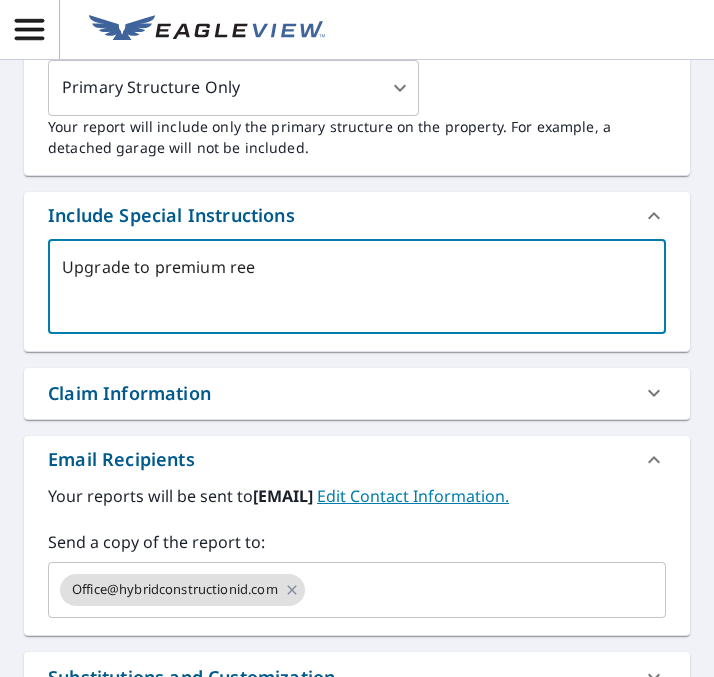 type on "Upgrade to premium re" 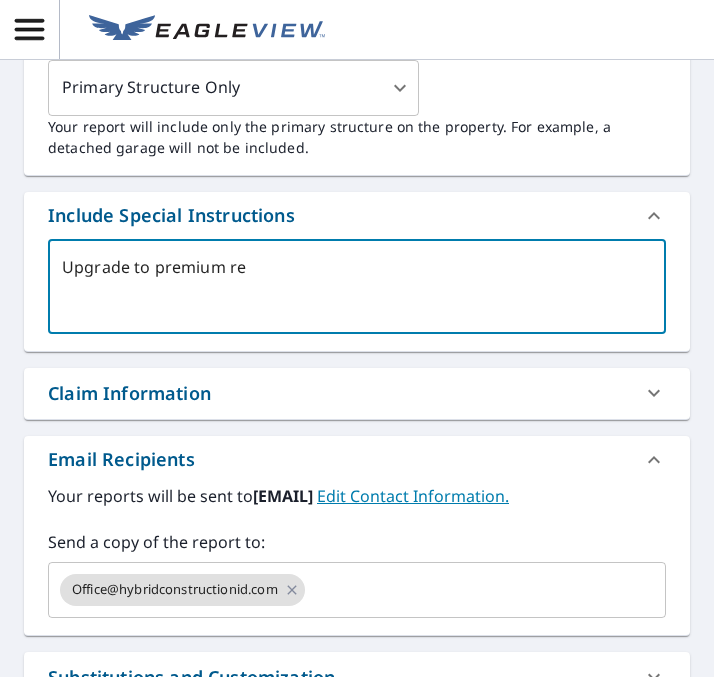 type on "x" 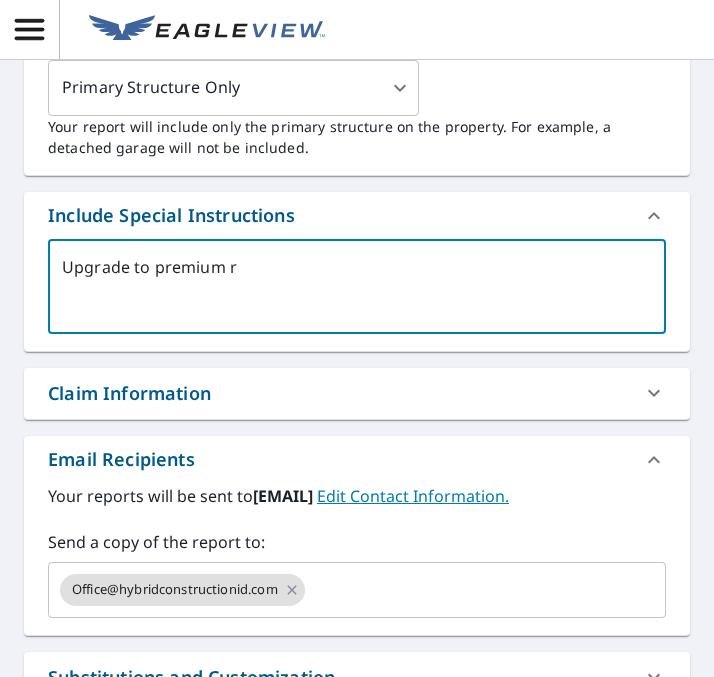 type on "Upgrade to premium re" 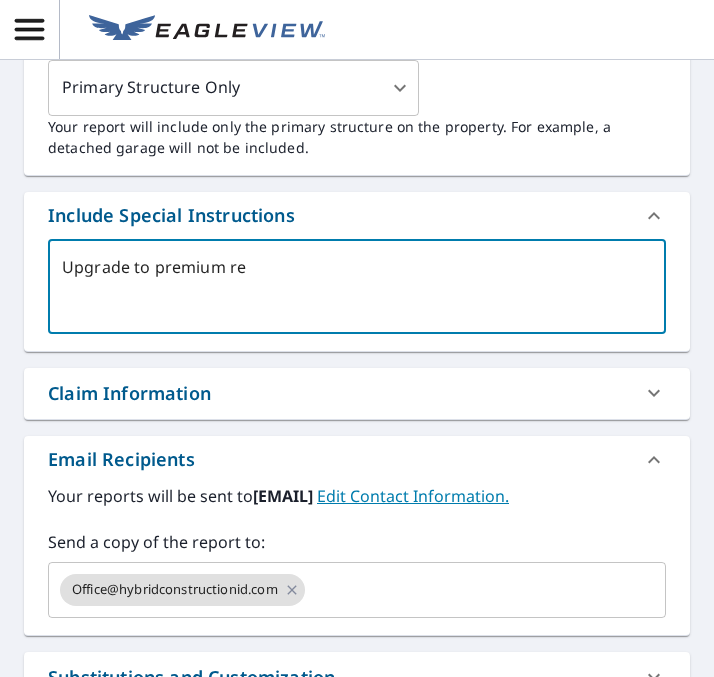 type on "Upgrade to premium rep" 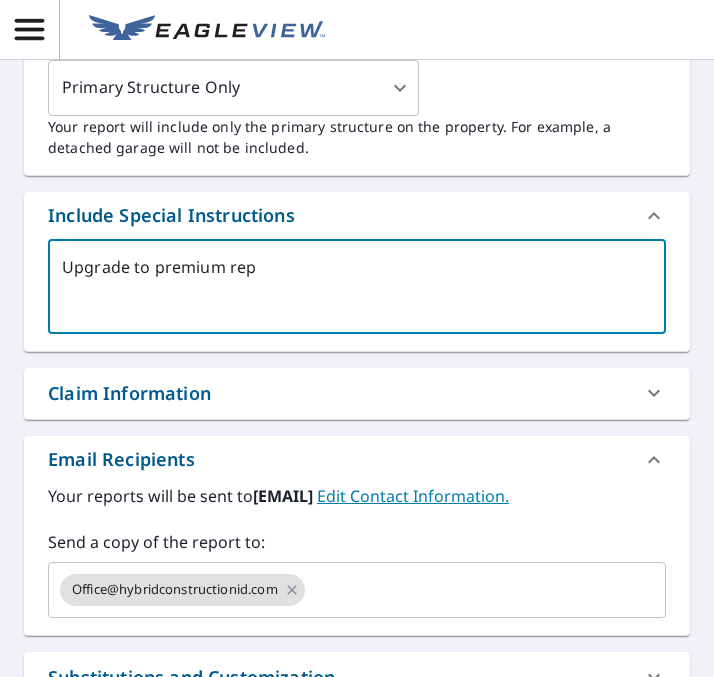 type on "Upgrade to premium repo" 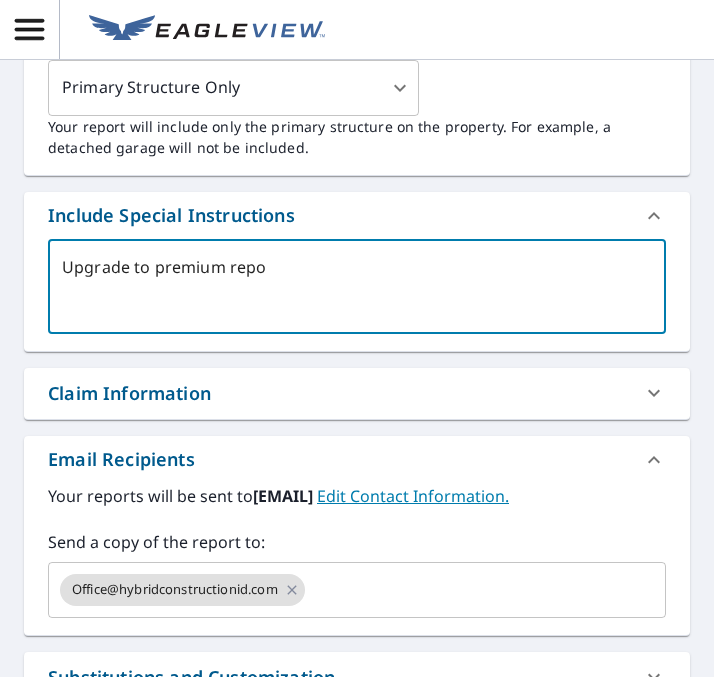 type on "Upgrade to premium repor" 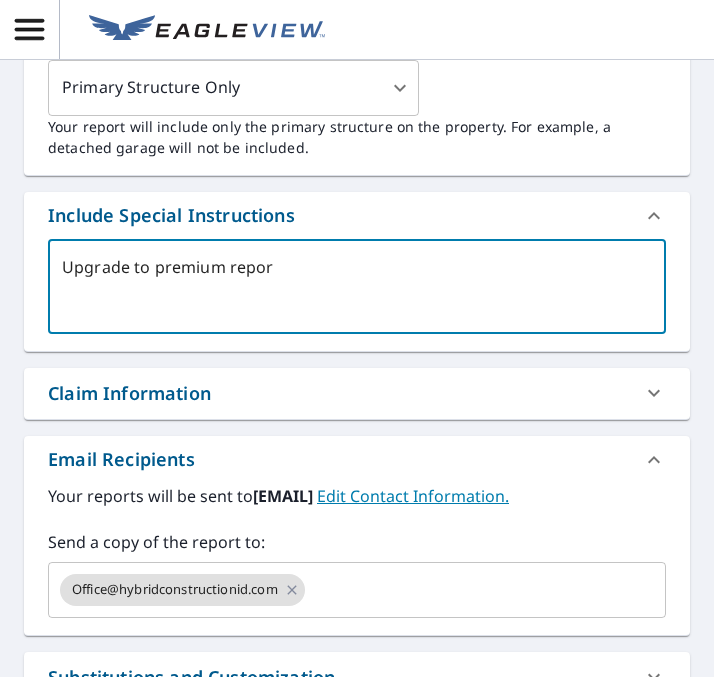 type on "Upgrade to premium report" 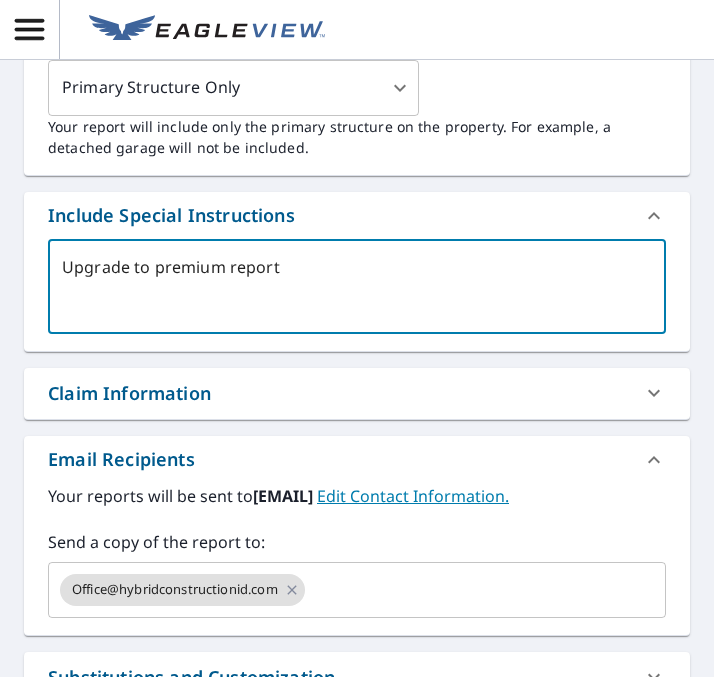 type on "Upgrade to premium report." 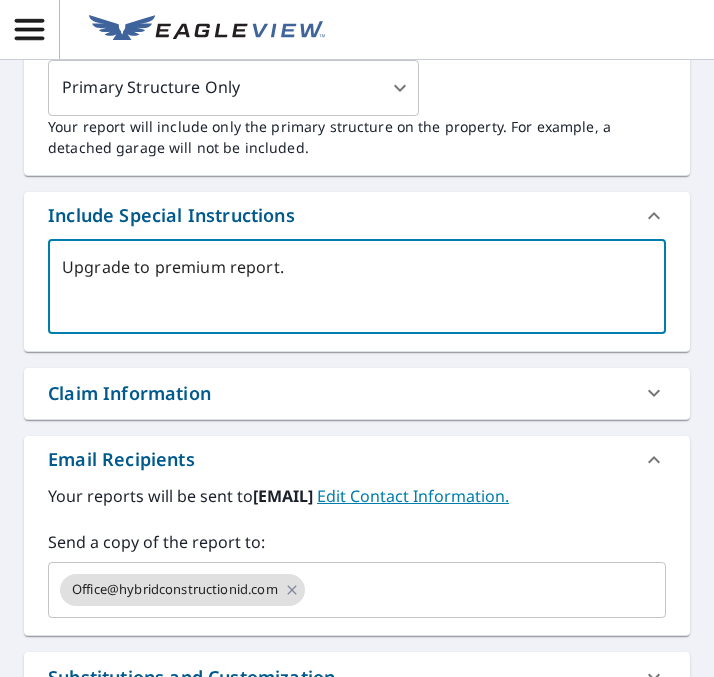 scroll, scrollTop: 1219, scrollLeft: 0, axis: vertical 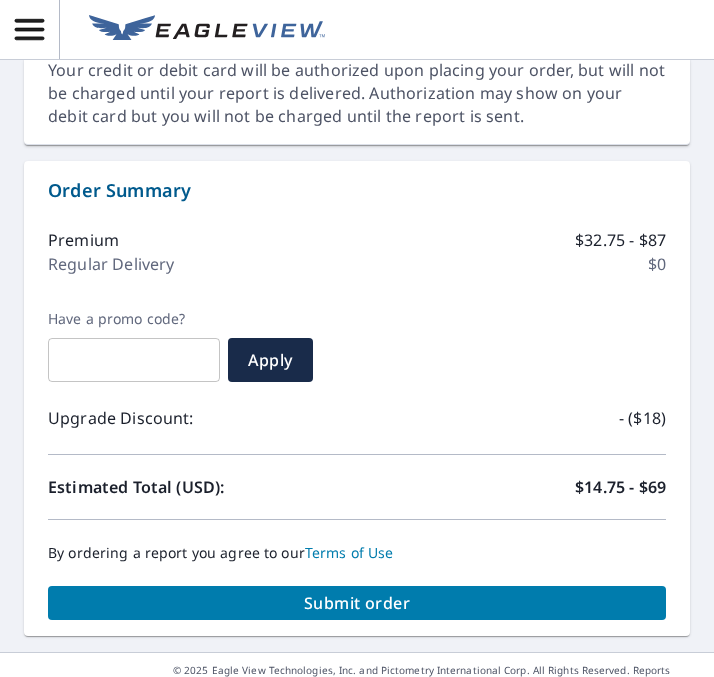 type on "Upgrade to premium report." 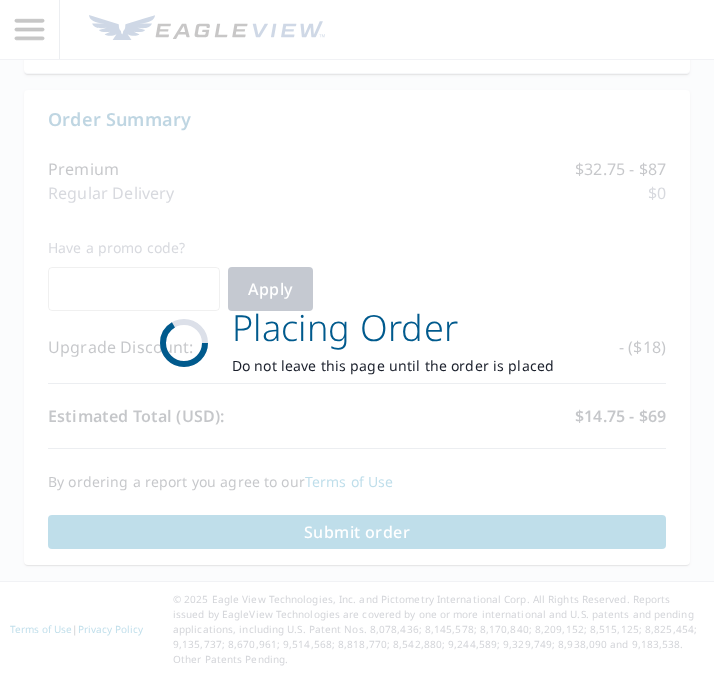 scroll, scrollTop: 1191, scrollLeft: 0, axis: vertical 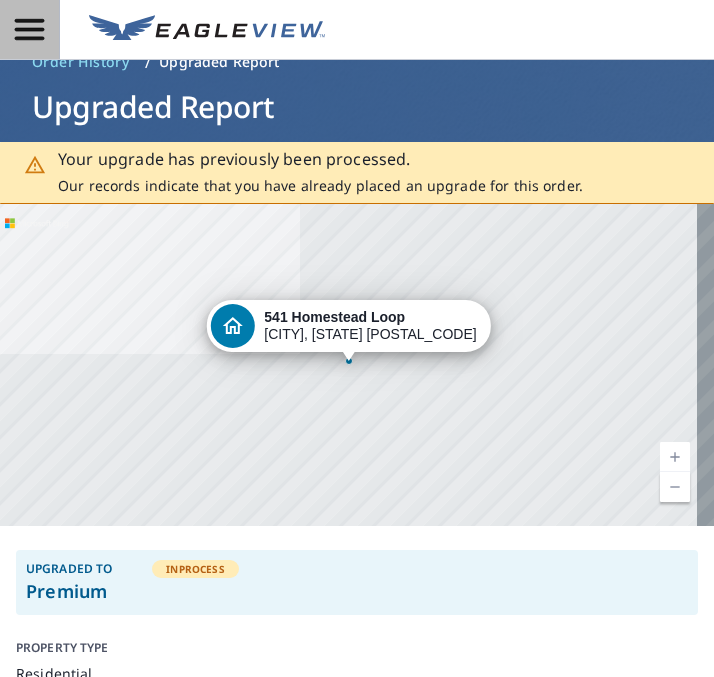 click 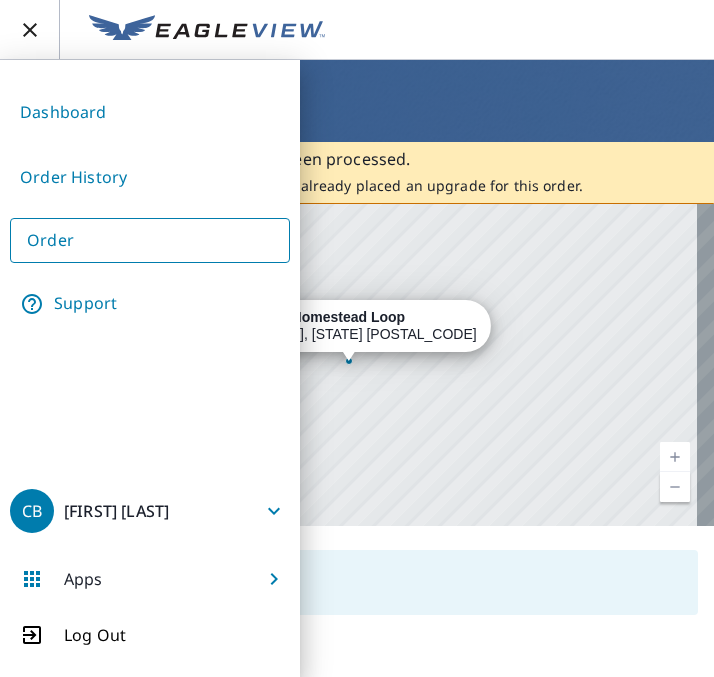 click on "Order History" at bounding box center (150, 177) 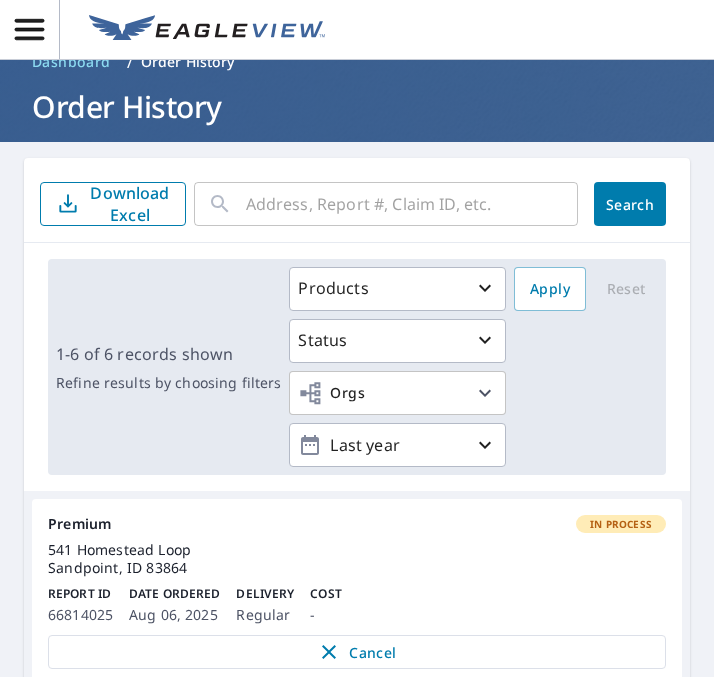 scroll, scrollTop: 622, scrollLeft: 0, axis: vertical 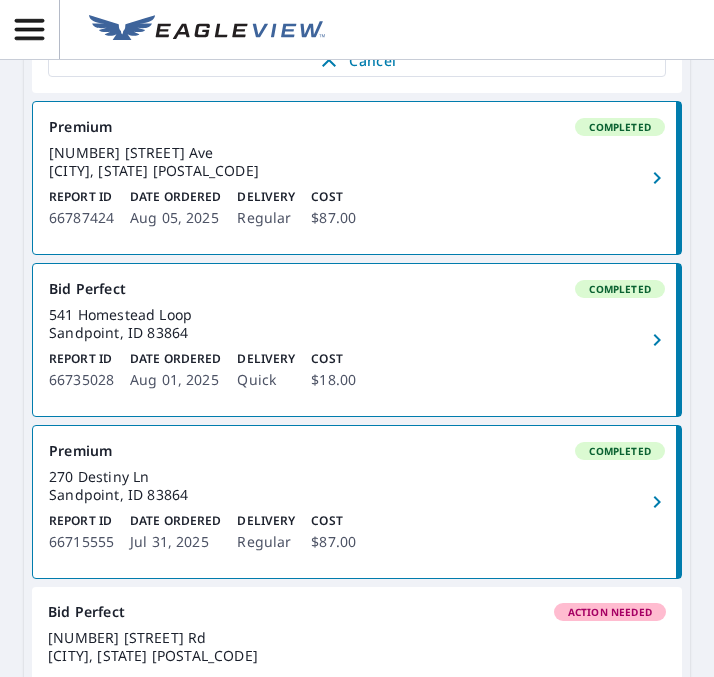 type 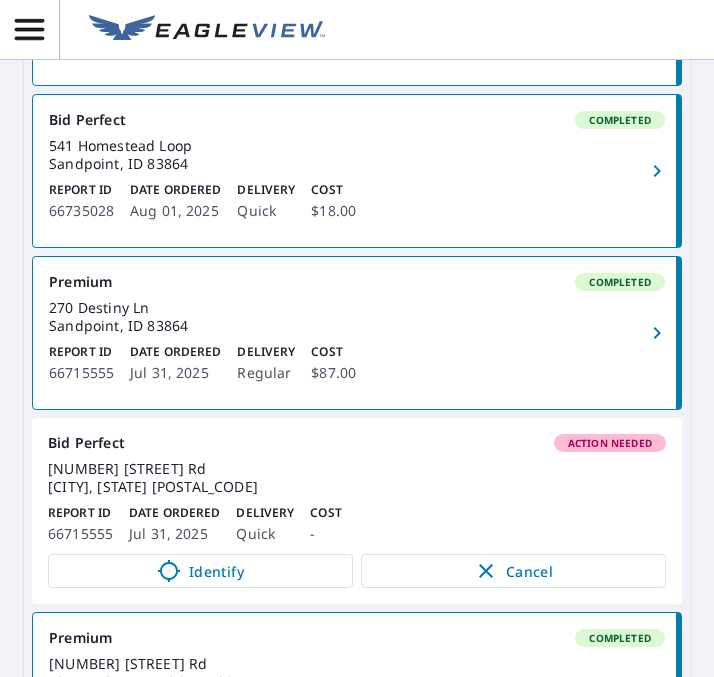 scroll, scrollTop: 862, scrollLeft: 0, axis: vertical 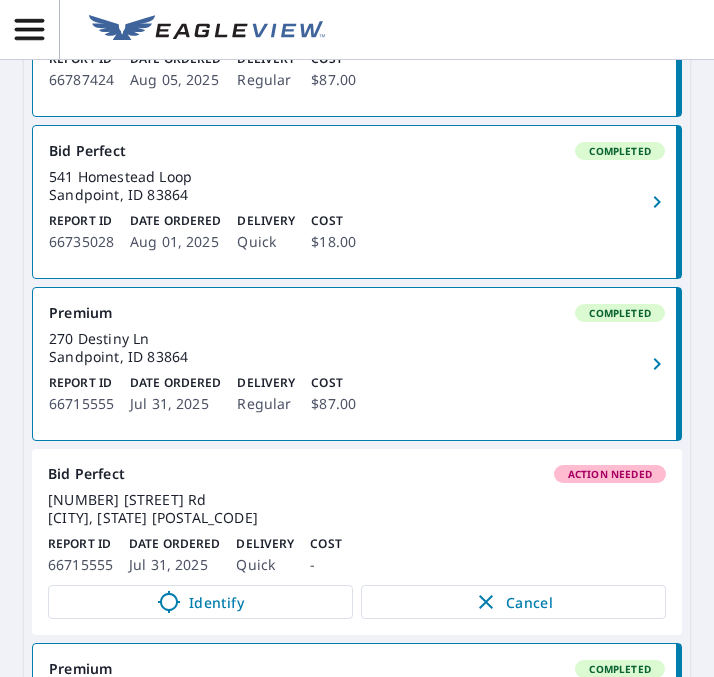 click on "Action Needed" at bounding box center (610, 474) 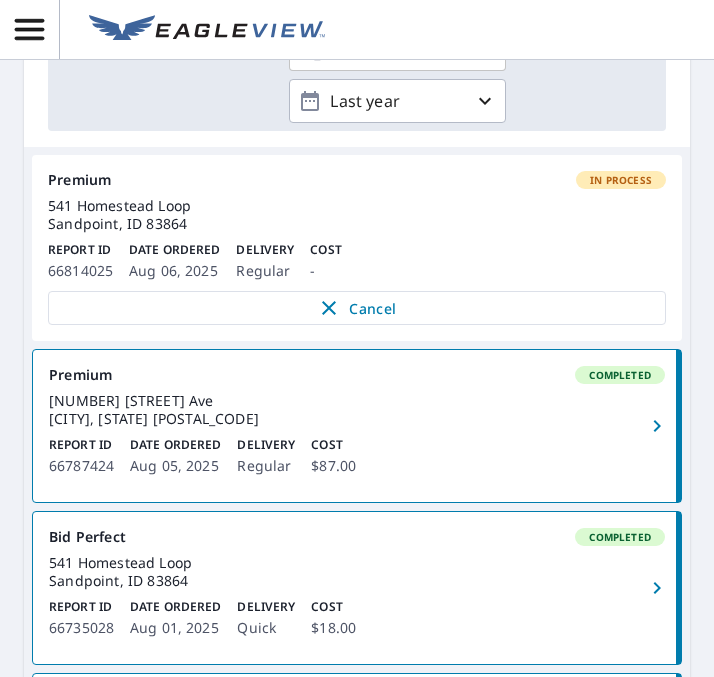 scroll, scrollTop: 360, scrollLeft: 0, axis: vertical 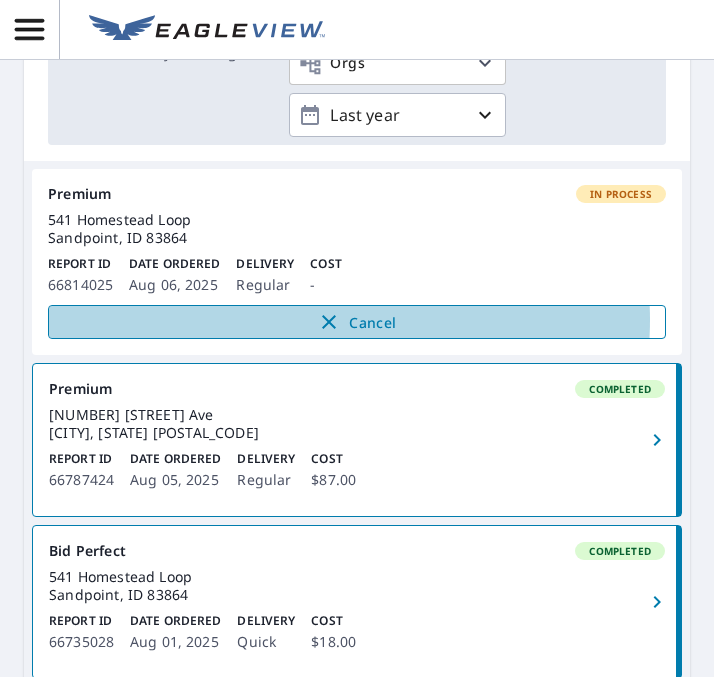 click 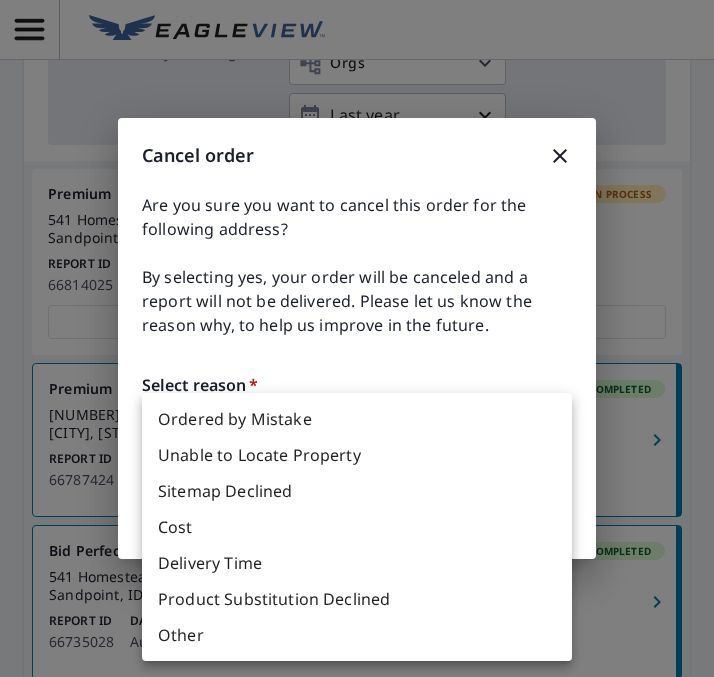 click on "CB CB
Dashboard / Order History Order History ​ Search Download Excel 1-6 of 6 records shown Refine results by choosing filters Products Status Orgs Last year Apply Reset Premium In Process 541 Homestead Loop
Sandpoint, ID 83864 Report ID 66814025 Date Ordered Aug 06, 2025 Delivery Regular Cost - Cancel Premium Completed 2028 E Best Ave
Coeur D Alene, ID 83814 Report ID 66787424 Date Ordered Aug 05, 2025 Delivery Regular Cost $87.00 Bid Perfect Completed 541 Homestead Loop
Sandpoint, ID 83864 Report ID 66735028 Date Ordered Aug 01, 2025 Delivery Quick Cost $18.00 Premium Completed 270 Destiny Ln
Sandpoint, ID 83864 Report ID 66715555 Date Ordered Jul 31, 2025 Delivery Regular Cost $87.00 Bid Perfect Action Needed 15344 N Atlas Rd
Rathdrum, ID 83858 Report ID 66714182 Date Ordered Jul 31, 2025 Delivery Quick Cost - Identify Cancel Premium Completed 450 N Steamboat Bay Rd
Coolin, ID 83821 Report ID 66713611 Date Ordered Jul 31, 2025 Delivery Regular Cost $87.00 Terms of Use  |  Privacy Policy" at bounding box center (357, 338) 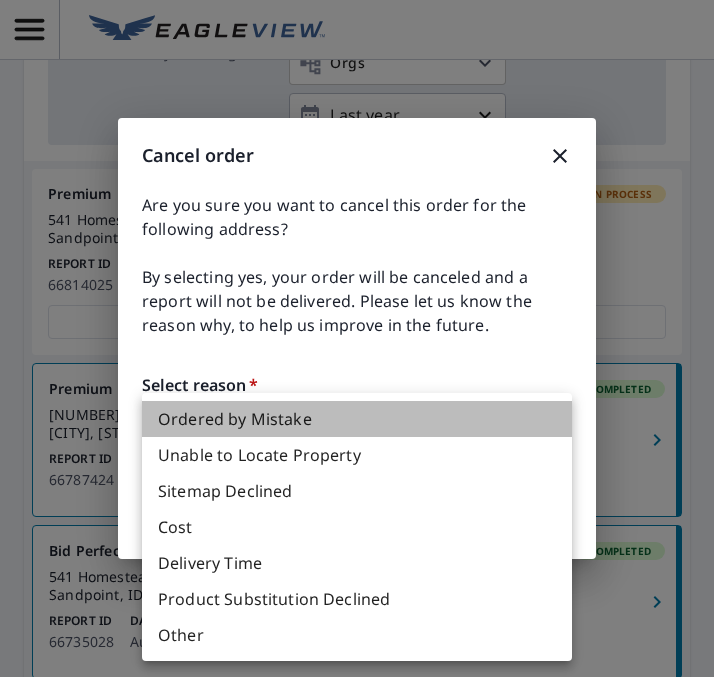 click on "Ordered by Mistake" at bounding box center [357, 419] 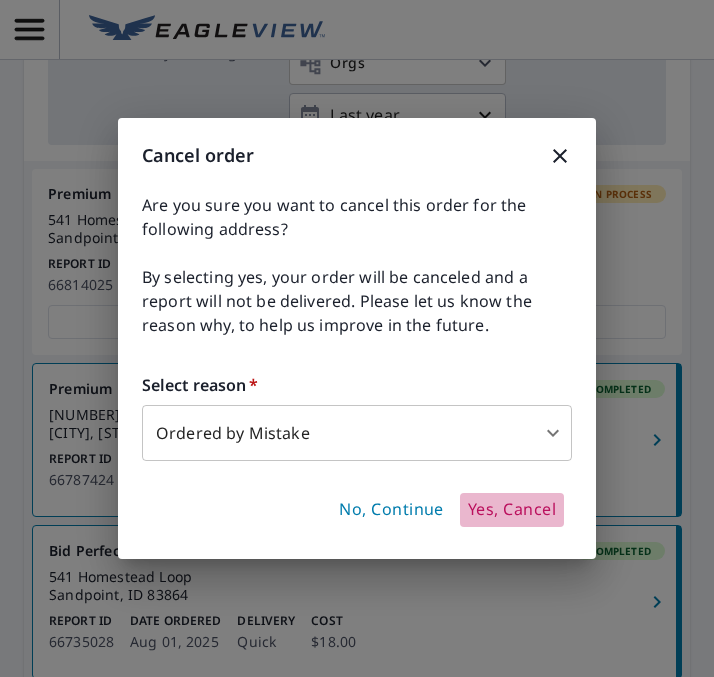 click on "Yes, Cancel" at bounding box center [512, 510] 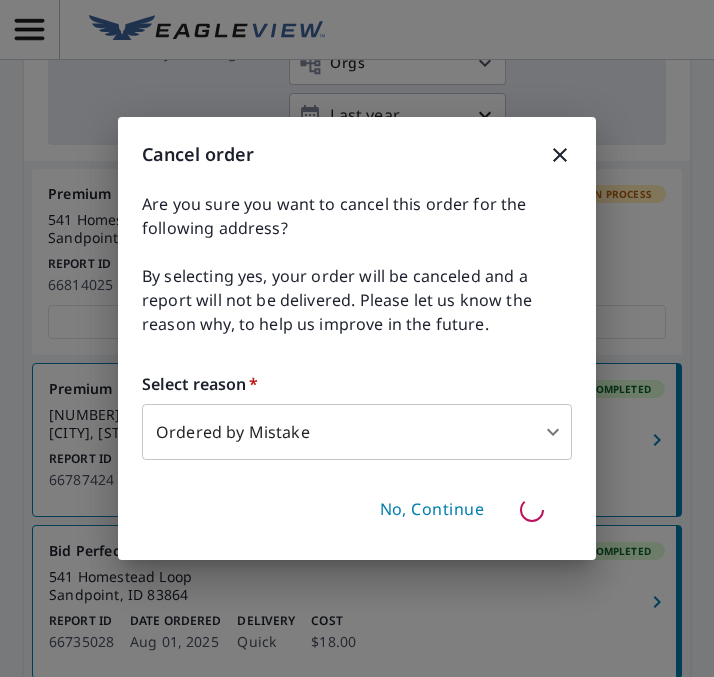 type 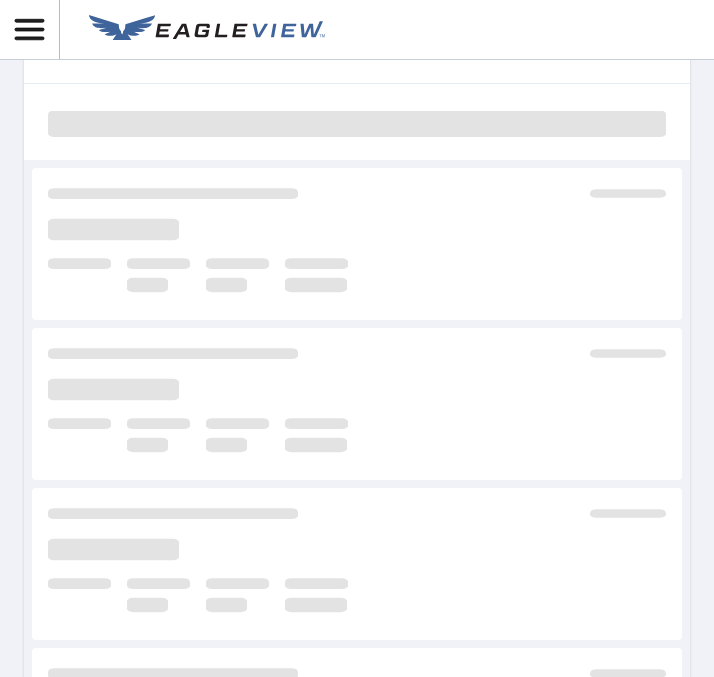 scroll, scrollTop: 531, scrollLeft: 0, axis: vertical 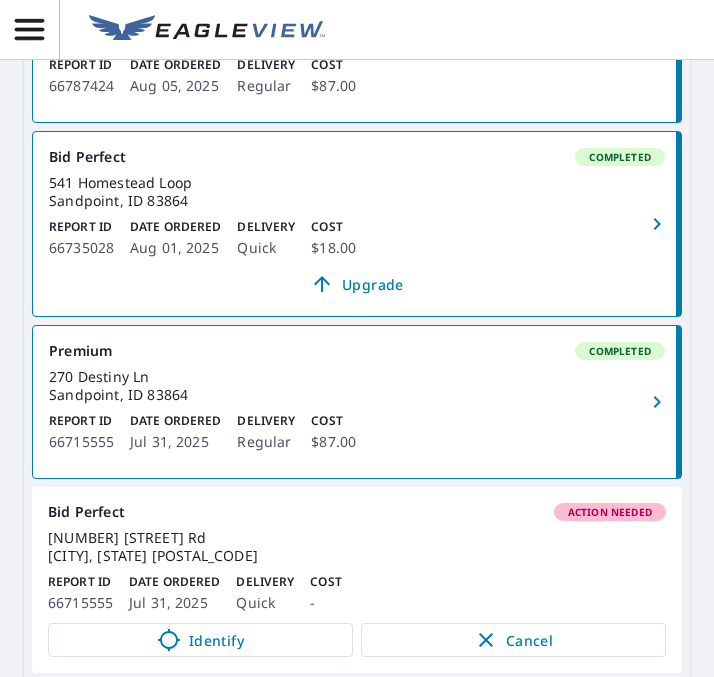click on "Action Needed" at bounding box center [610, 512] 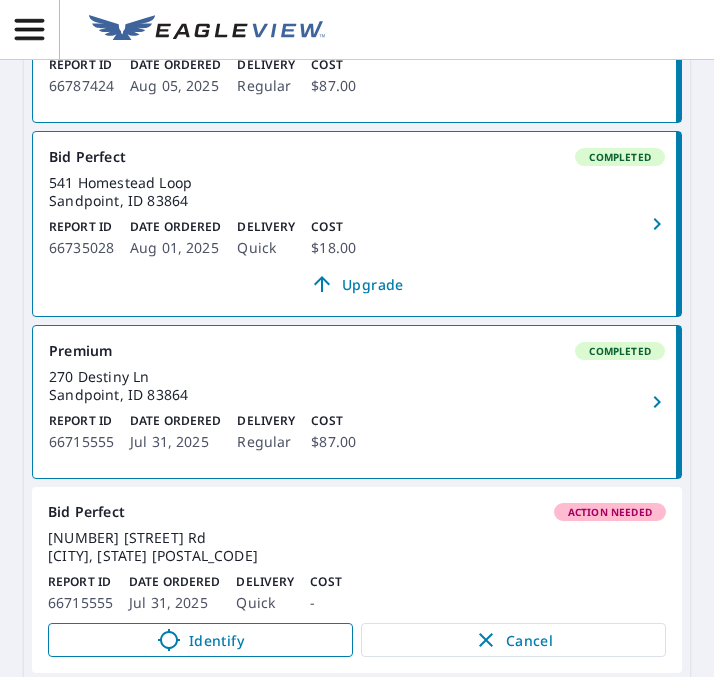 click on "Identify" at bounding box center (200, 640) 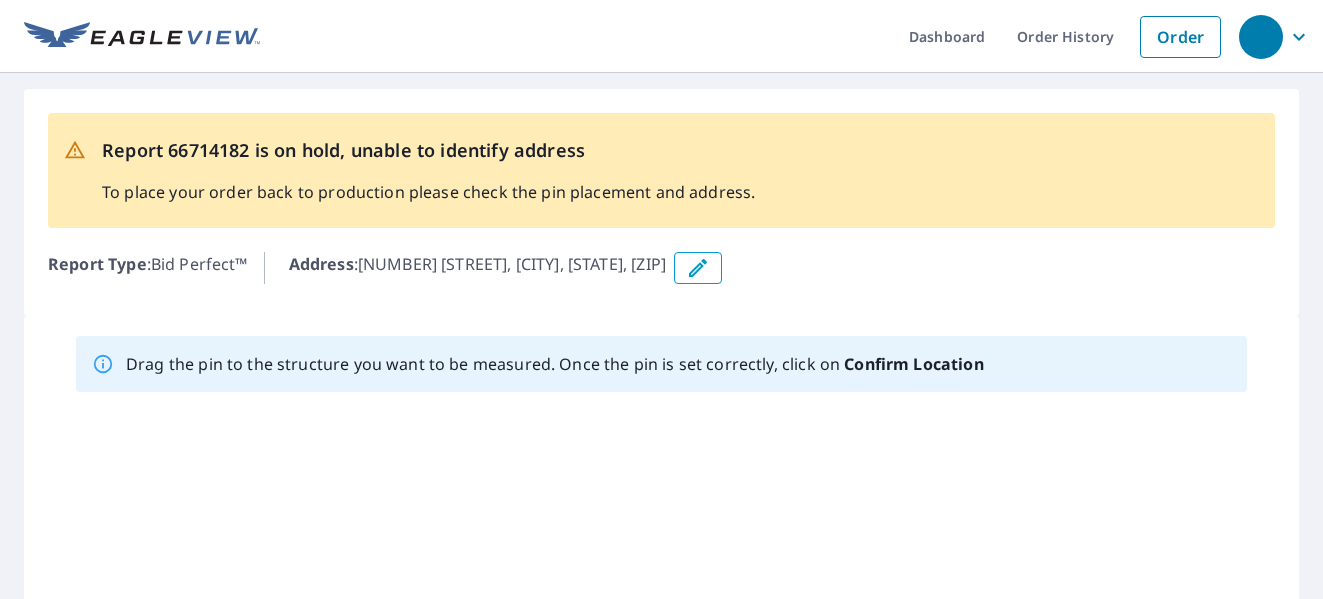 scroll, scrollTop: 0, scrollLeft: 0, axis: both 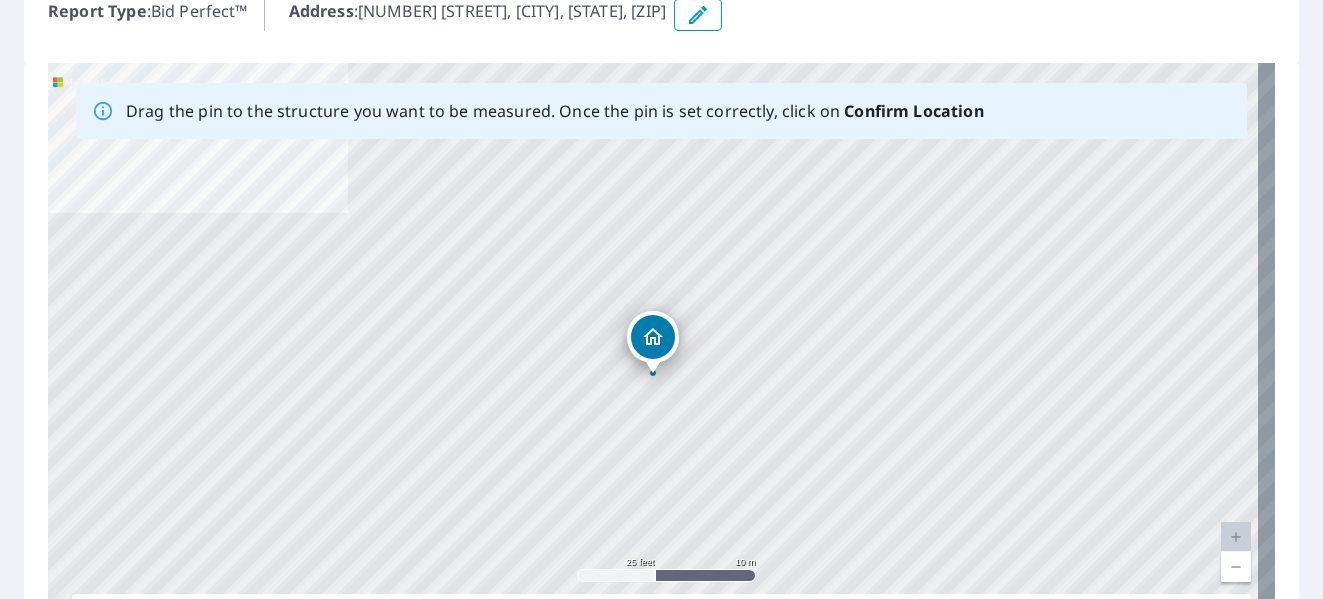 drag, startPoint x: 689, startPoint y: 20, endPoint x: 652, endPoint y: 343, distance: 325.11227 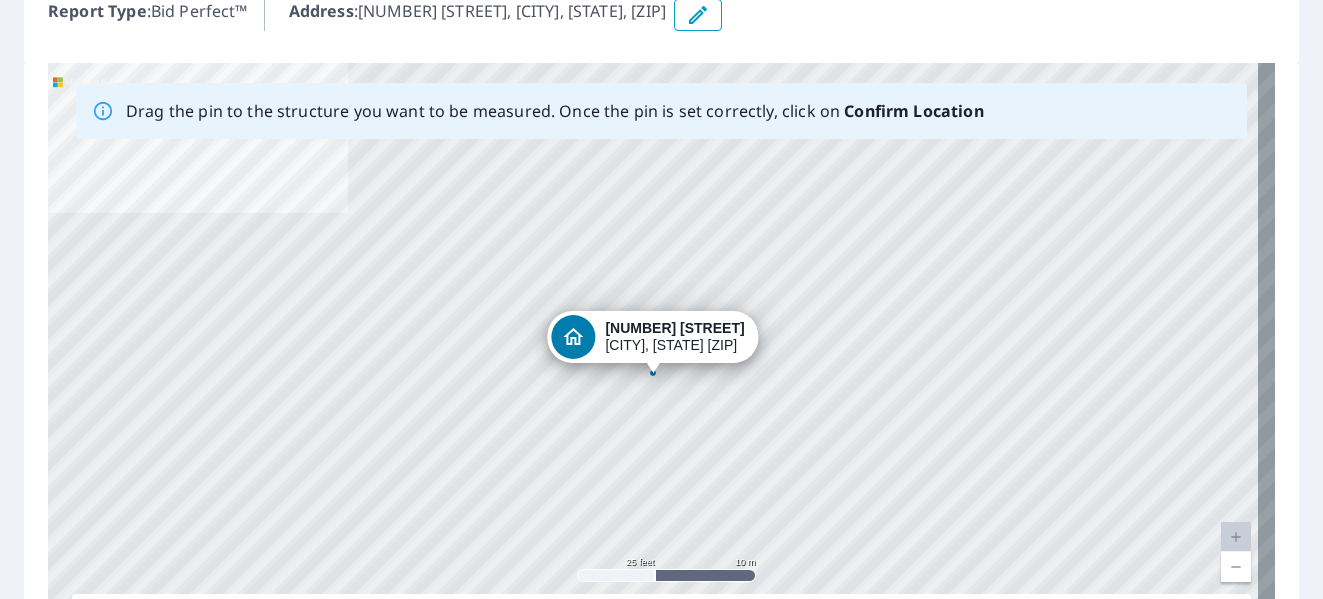 click on "[NUMBER] [STREET] [CITY], [STATE] [ZIP]" at bounding box center [674, 337] 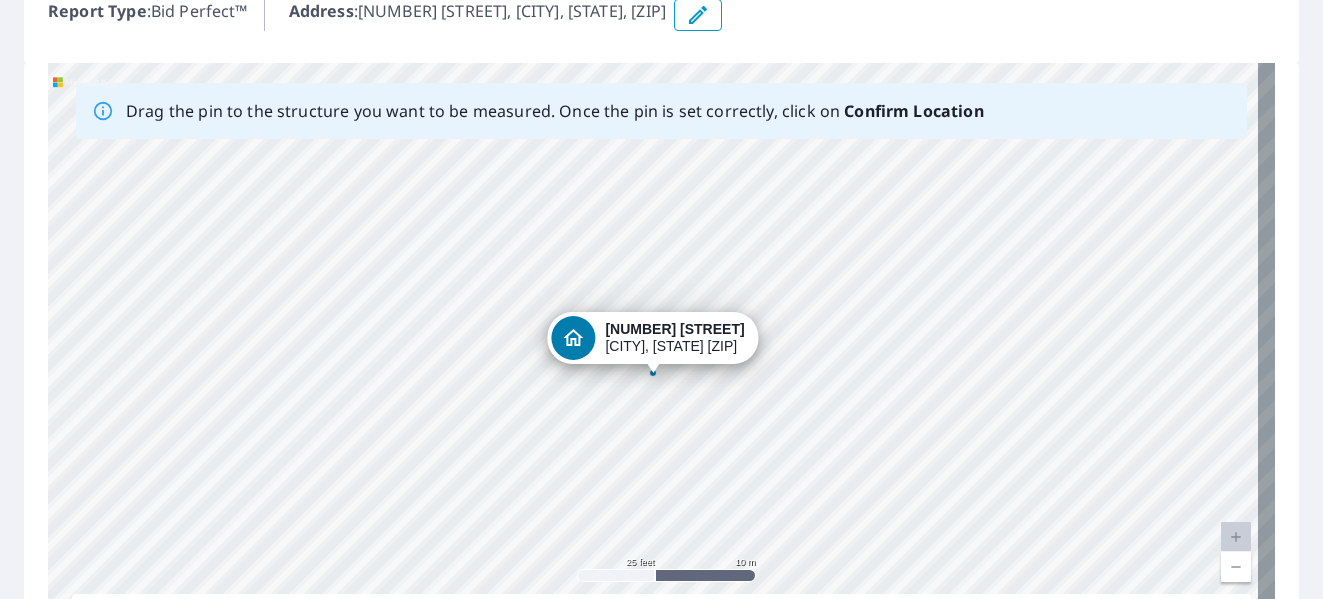 click on "15344 N Atlas Rd Rathdrum, ID 83858" at bounding box center [661, 376] 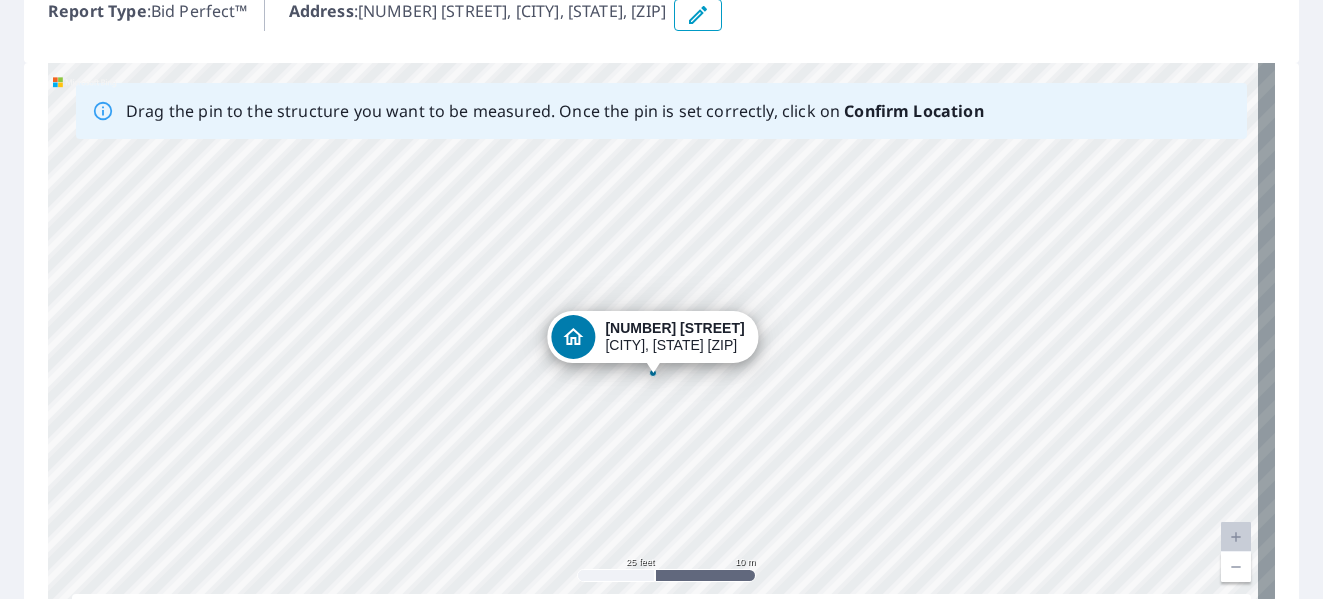 click on "15344 N Atlas Rd Rathdrum, ID 83858" at bounding box center (674, 337) 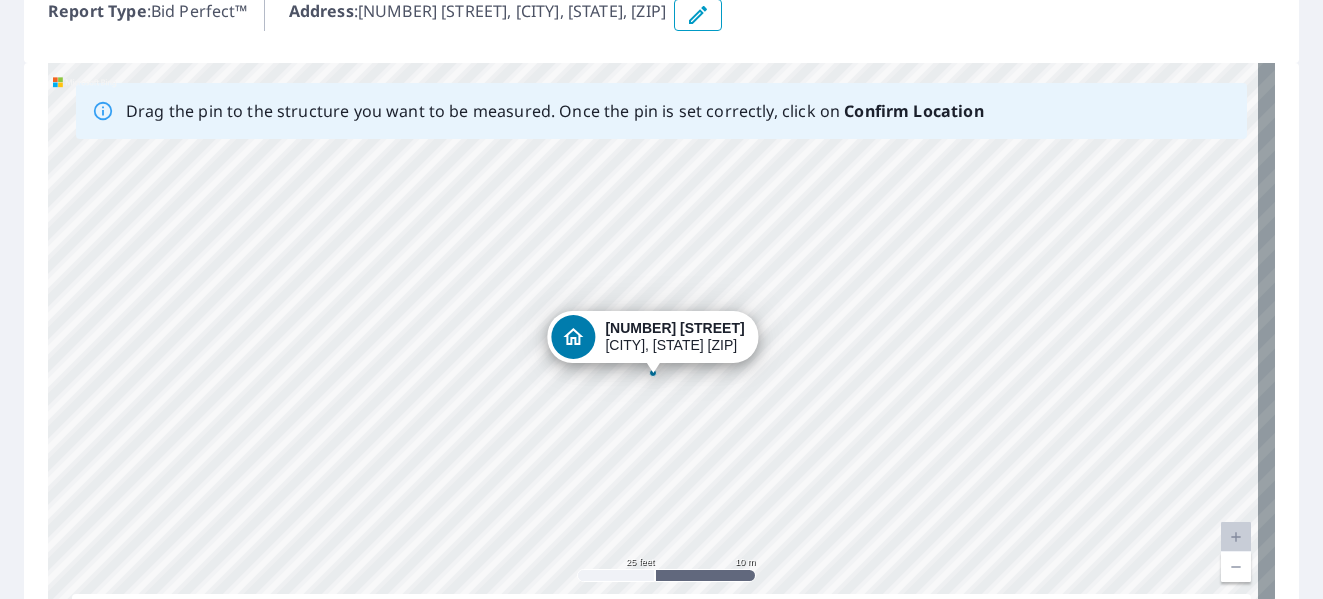 drag, startPoint x: 685, startPoint y: 12, endPoint x: 617, endPoint y: 241, distance: 238.88281 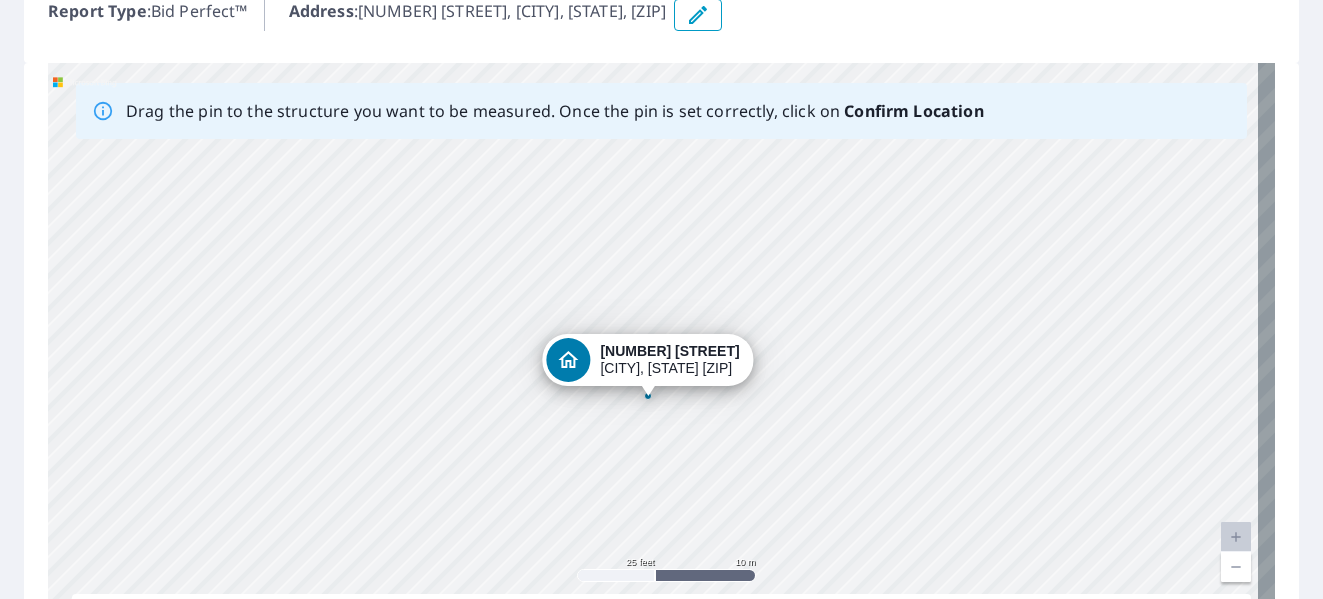 drag, startPoint x: 610, startPoint y: 279, endPoint x: 604, endPoint y: 334, distance: 55.326305 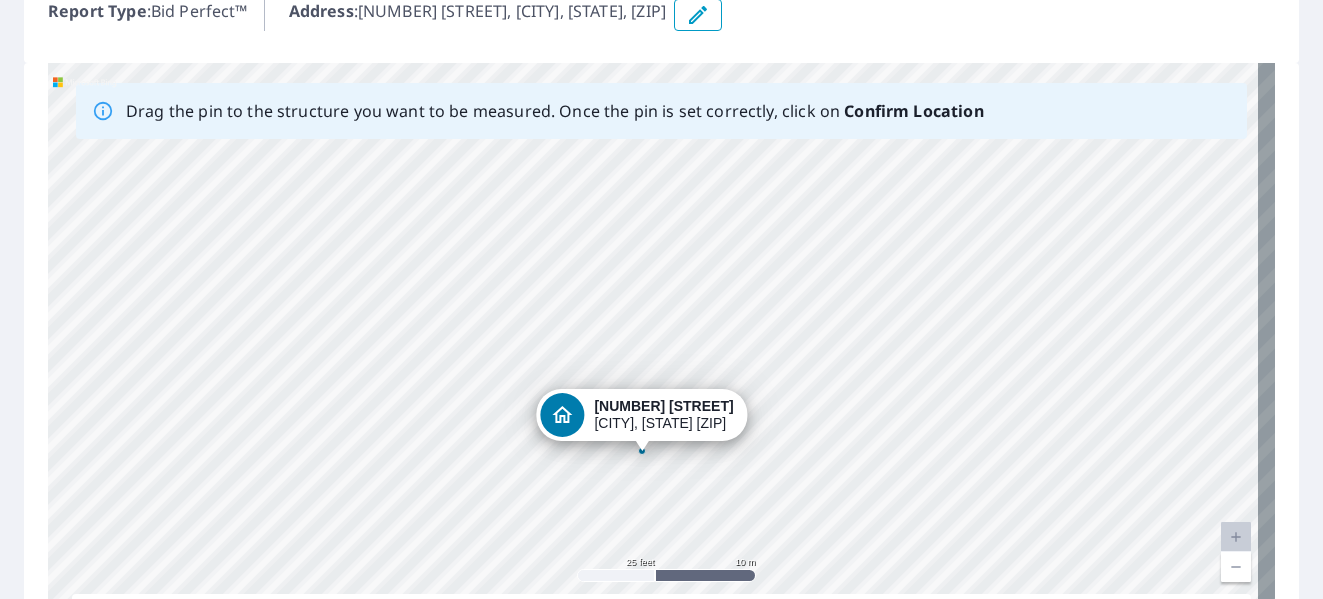 click on "15344 N Atlas Rd Rathdrum, ID 83858" at bounding box center [661, 376] 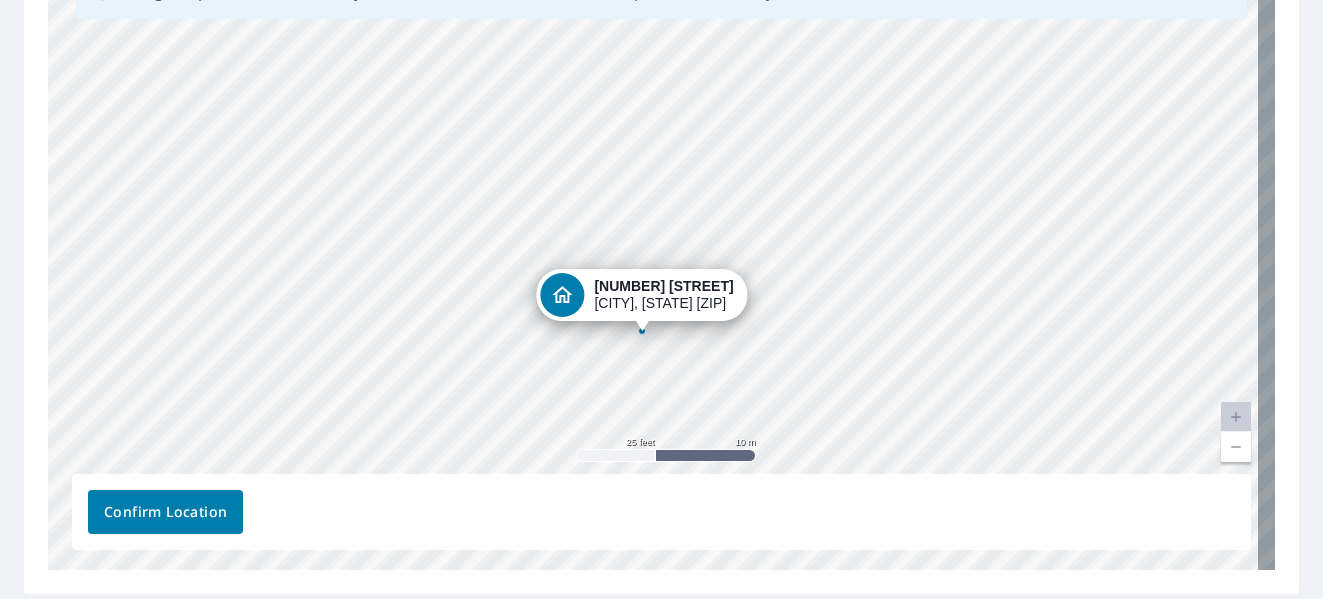 scroll, scrollTop: 375, scrollLeft: 0, axis: vertical 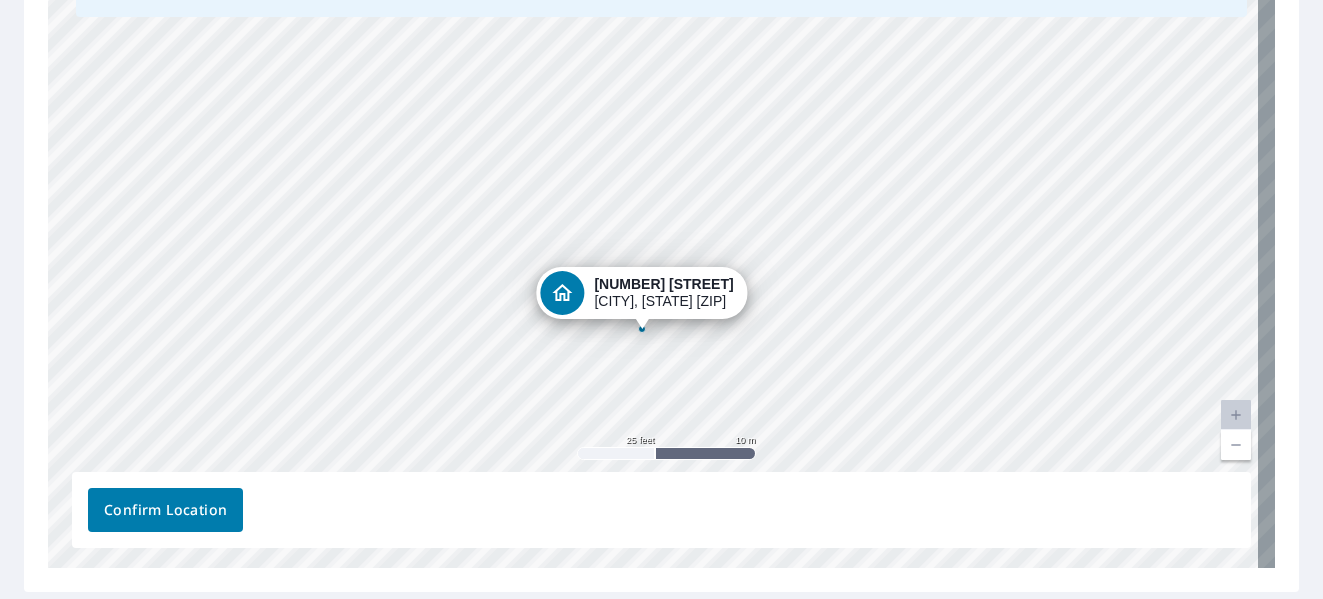 click on "Confirm Location" at bounding box center (165, 510) 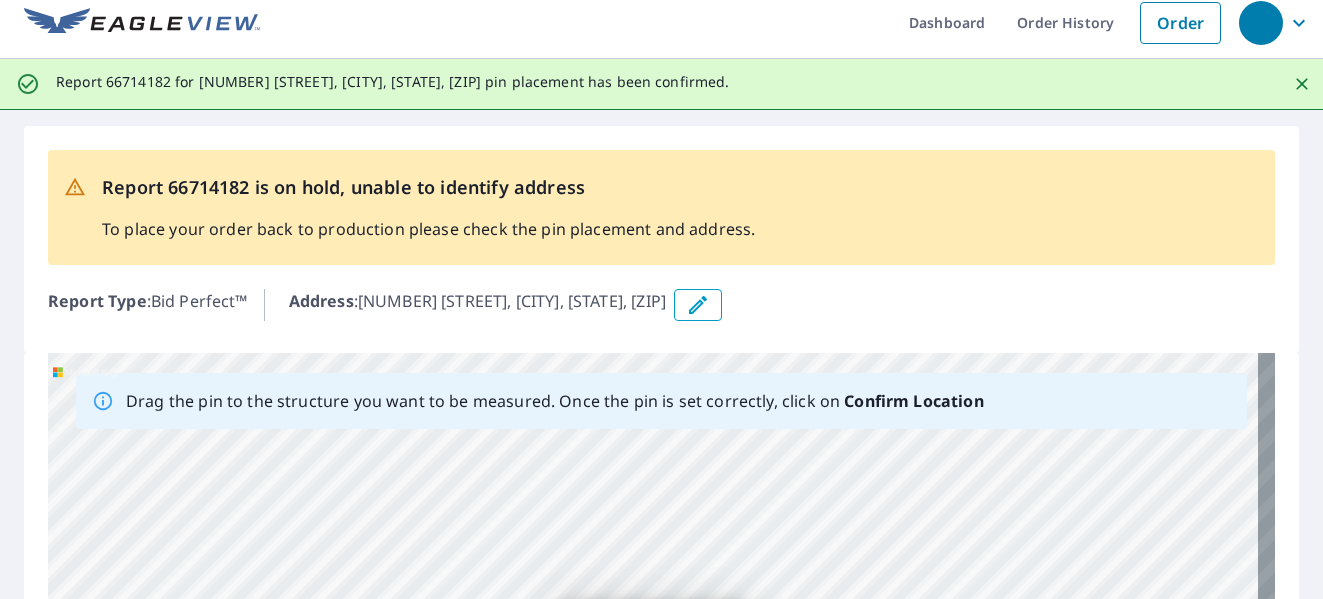scroll, scrollTop: 0, scrollLeft: 0, axis: both 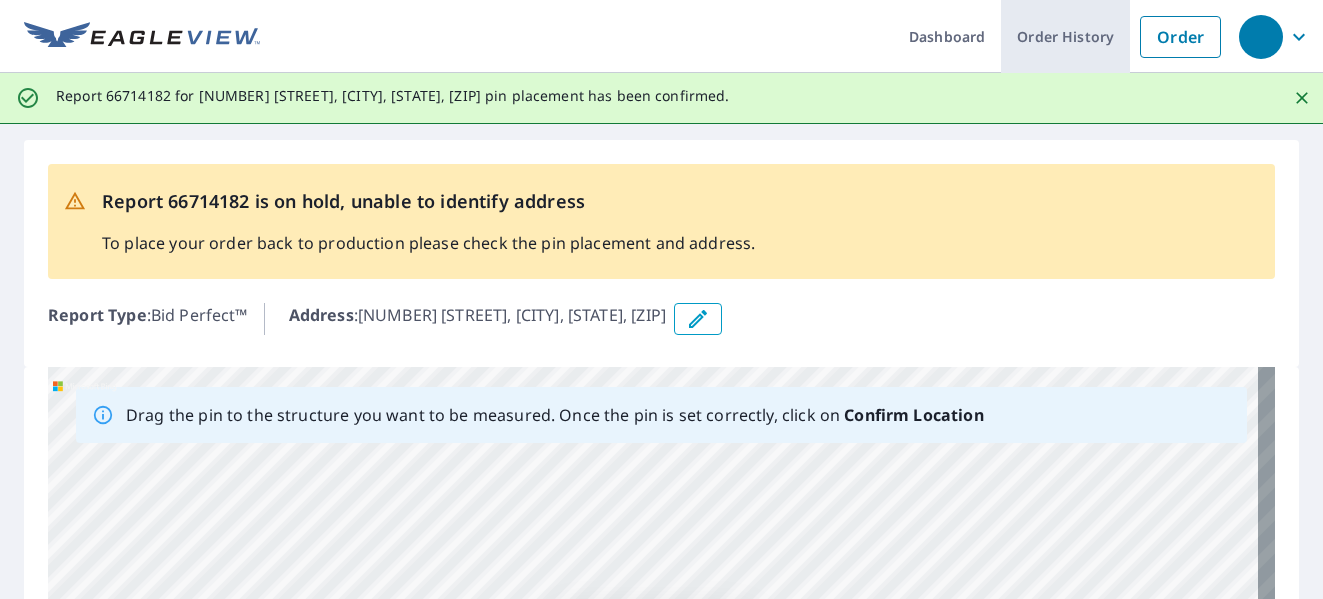 click on "Order History" at bounding box center [1065, 36] 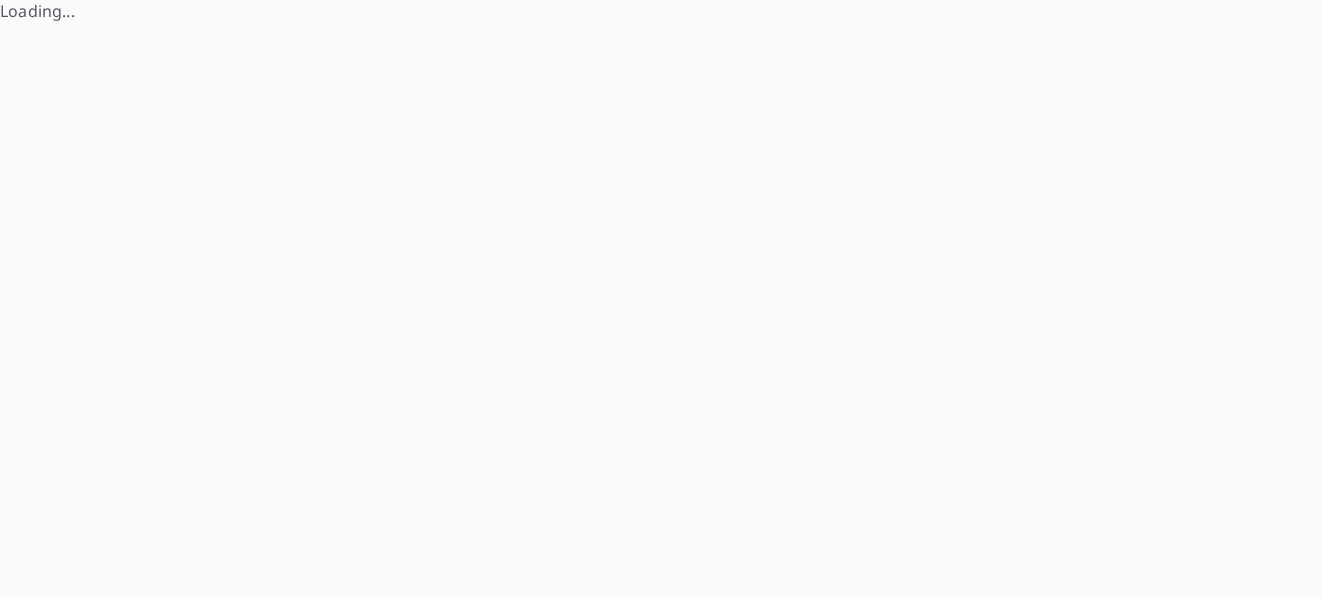 scroll, scrollTop: 0, scrollLeft: 0, axis: both 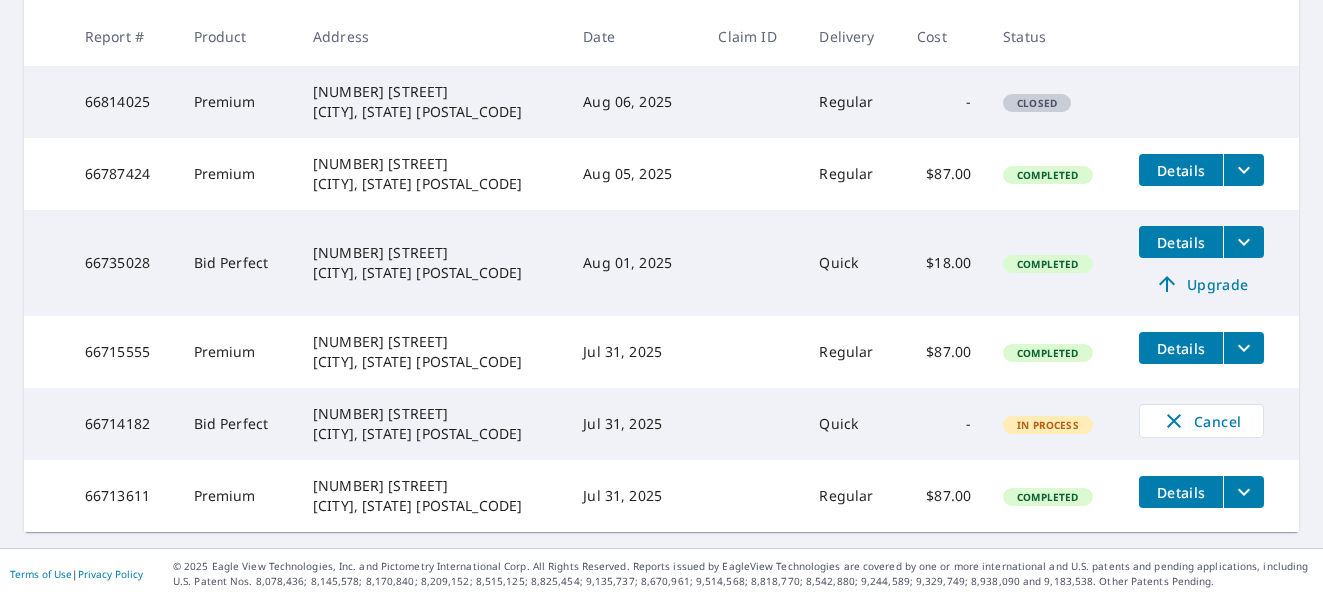 click on "In Process" at bounding box center [1048, 425] 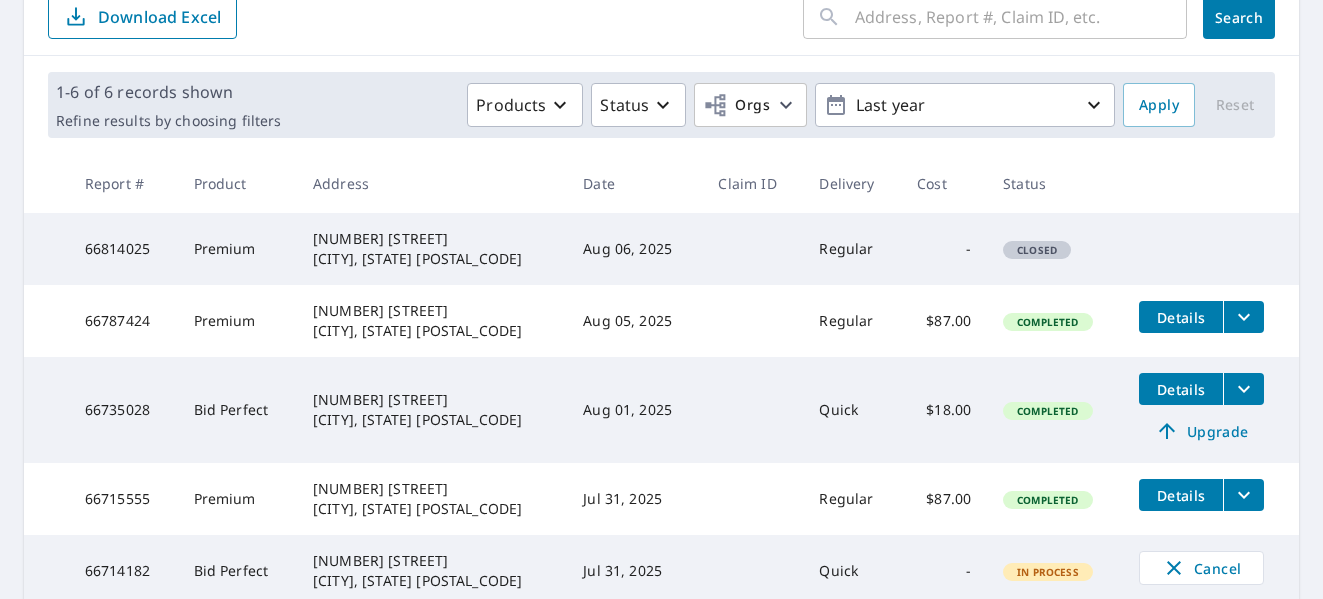 scroll, scrollTop: 217, scrollLeft: 0, axis: vertical 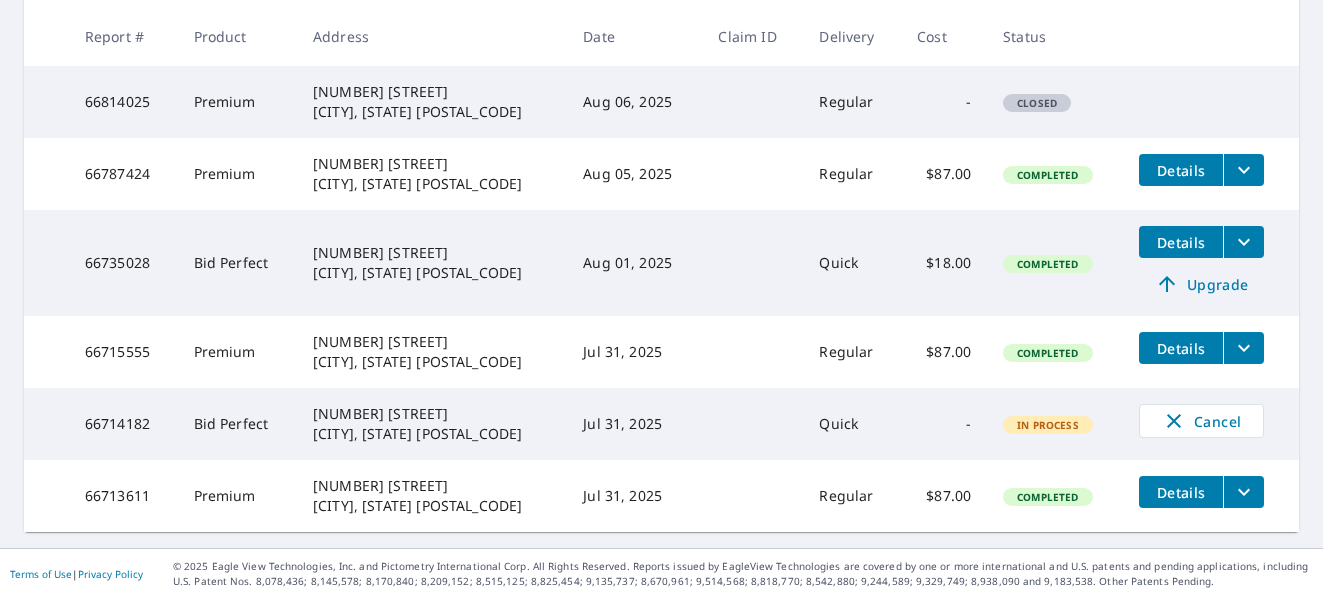 click on "In Process" at bounding box center (1048, 425) 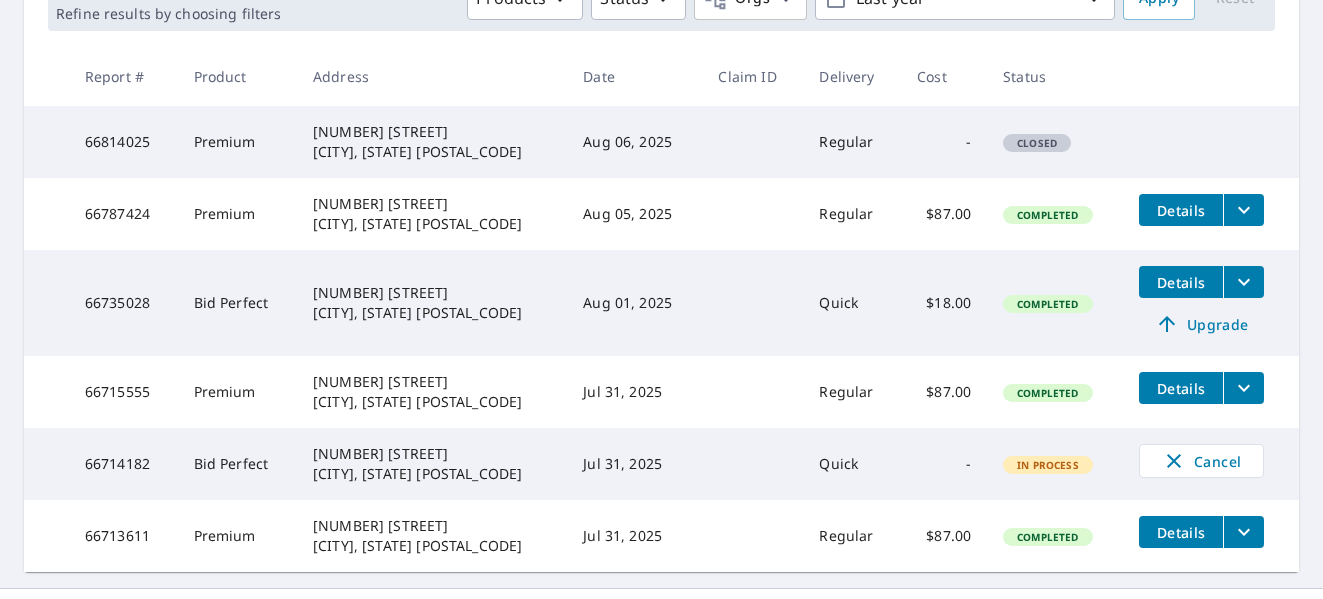scroll, scrollTop: 377, scrollLeft: 0, axis: vertical 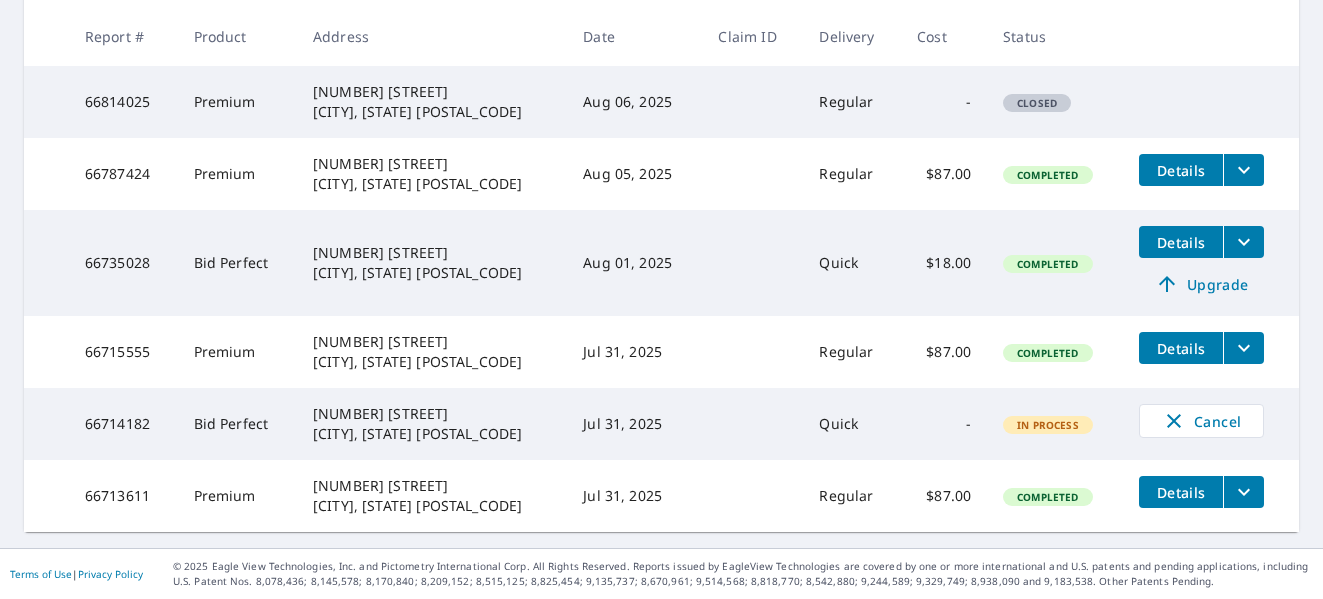 click on "In Process" at bounding box center [1048, 425] 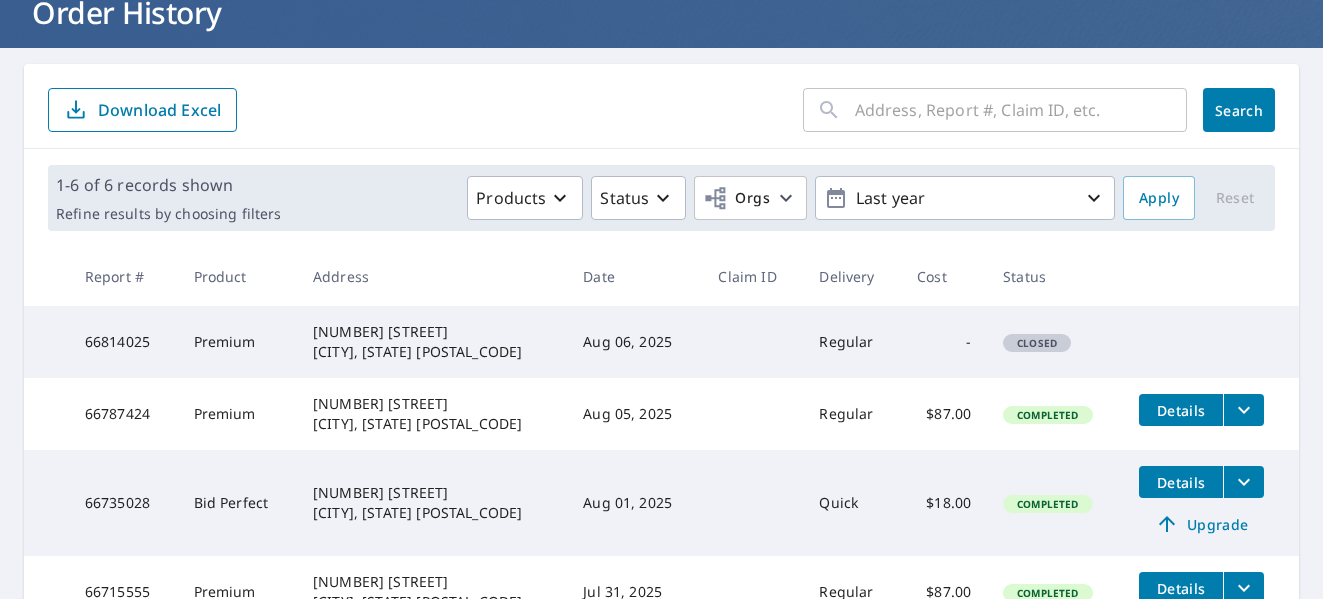scroll, scrollTop: 97, scrollLeft: 0, axis: vertical 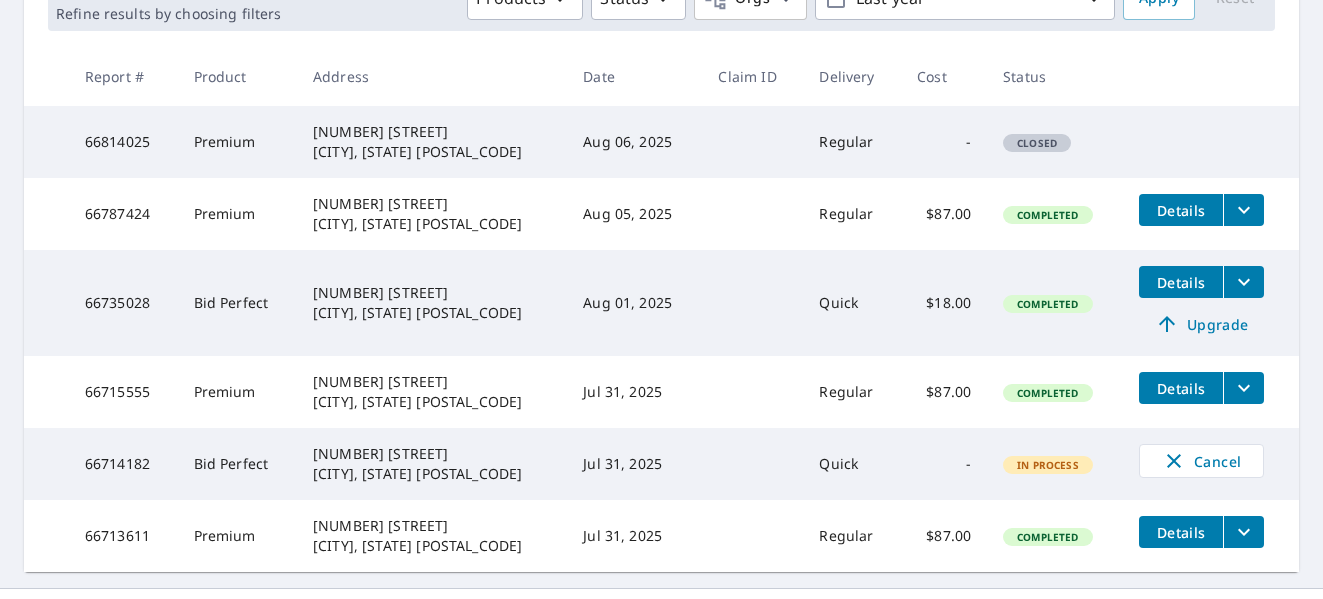 click on "In Process" at bounding box center (1048, 465) 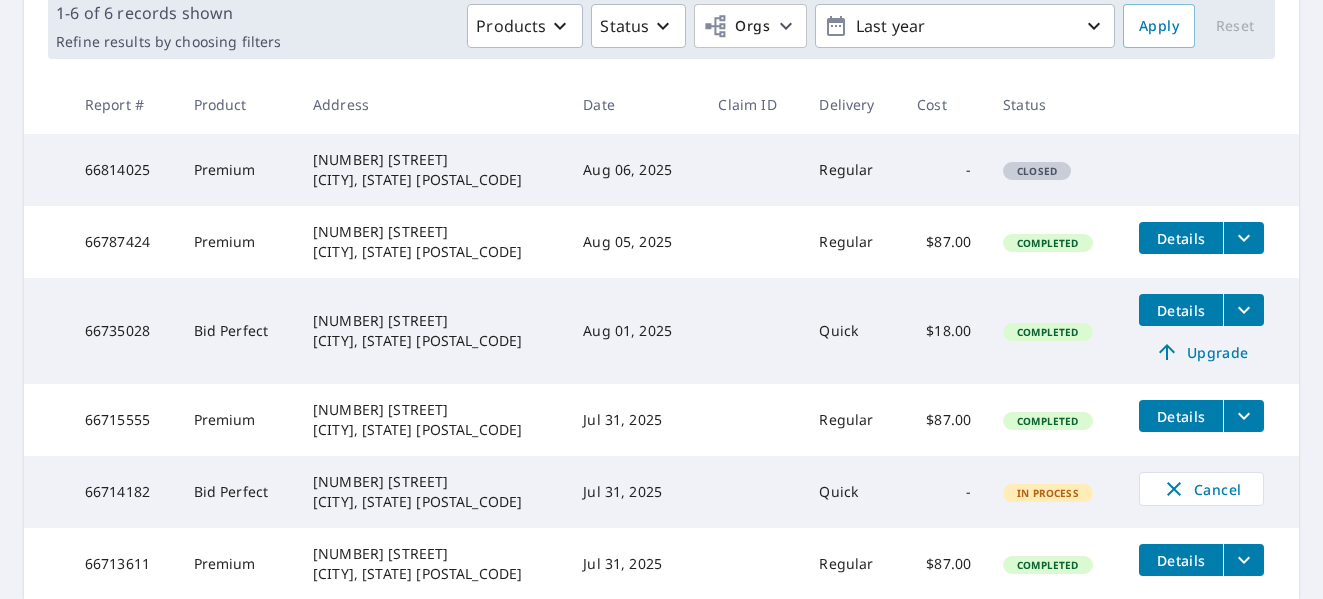 scroll, scrollTop: 297, scrollLeft: 0, axis: vertical 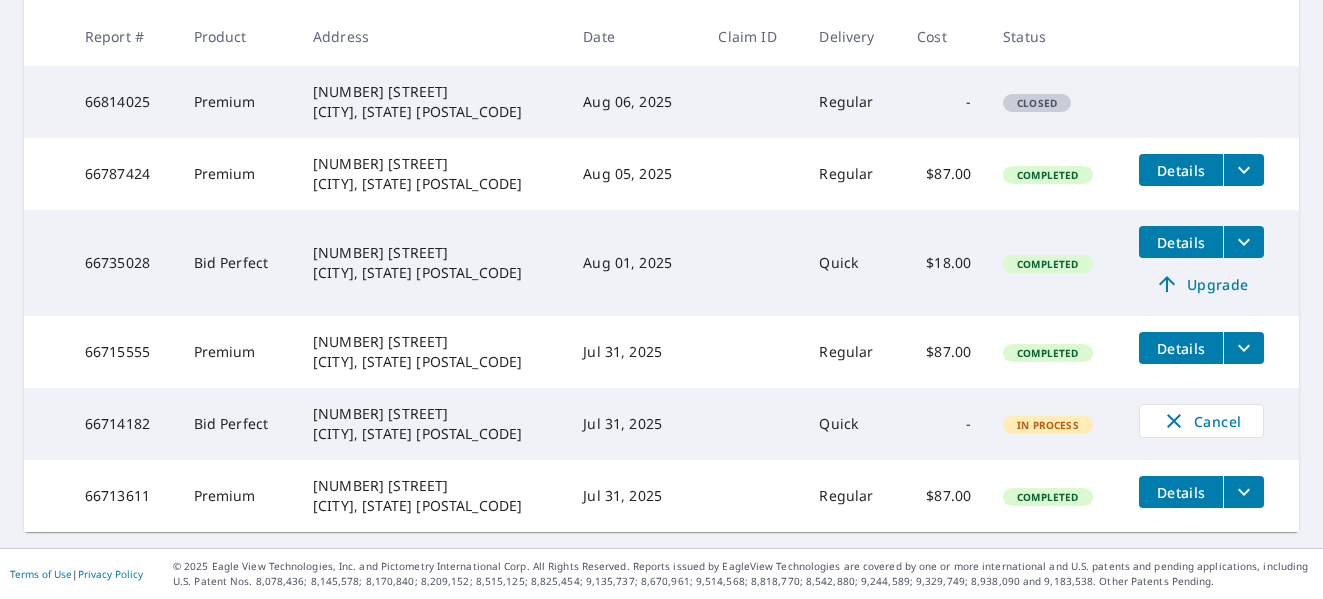 click on "Cancel" at bounding box center (1211, 421) 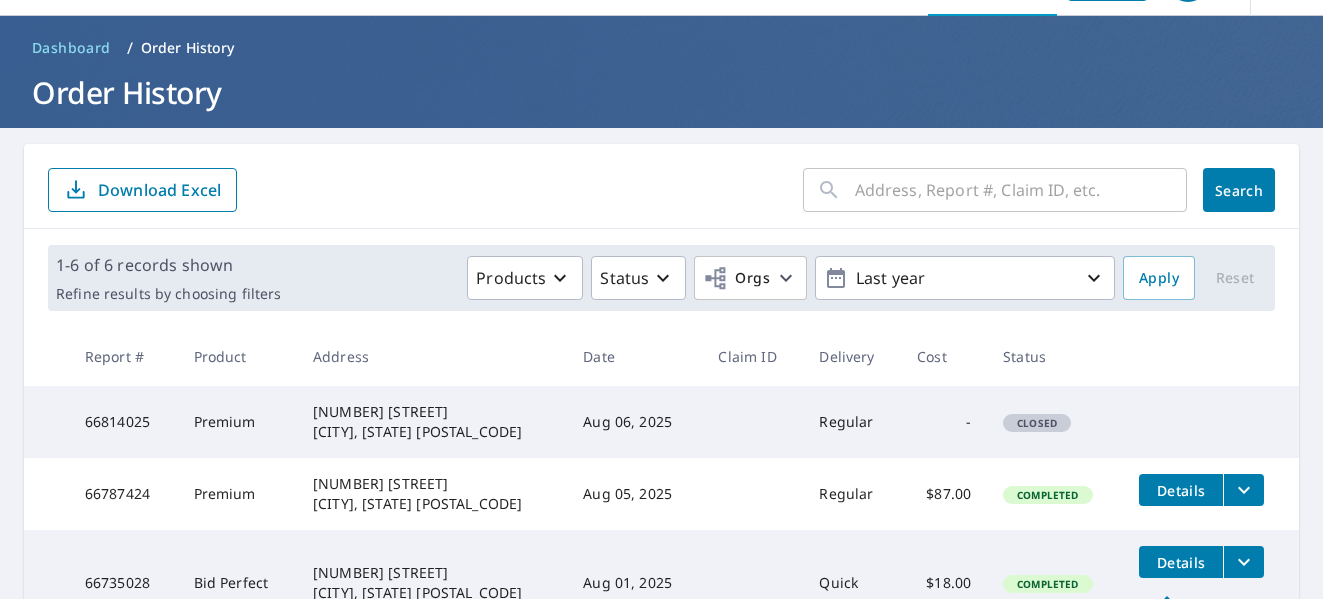 scroll, scrollTop: 17, scrollLeft: 0, axis: vertical 